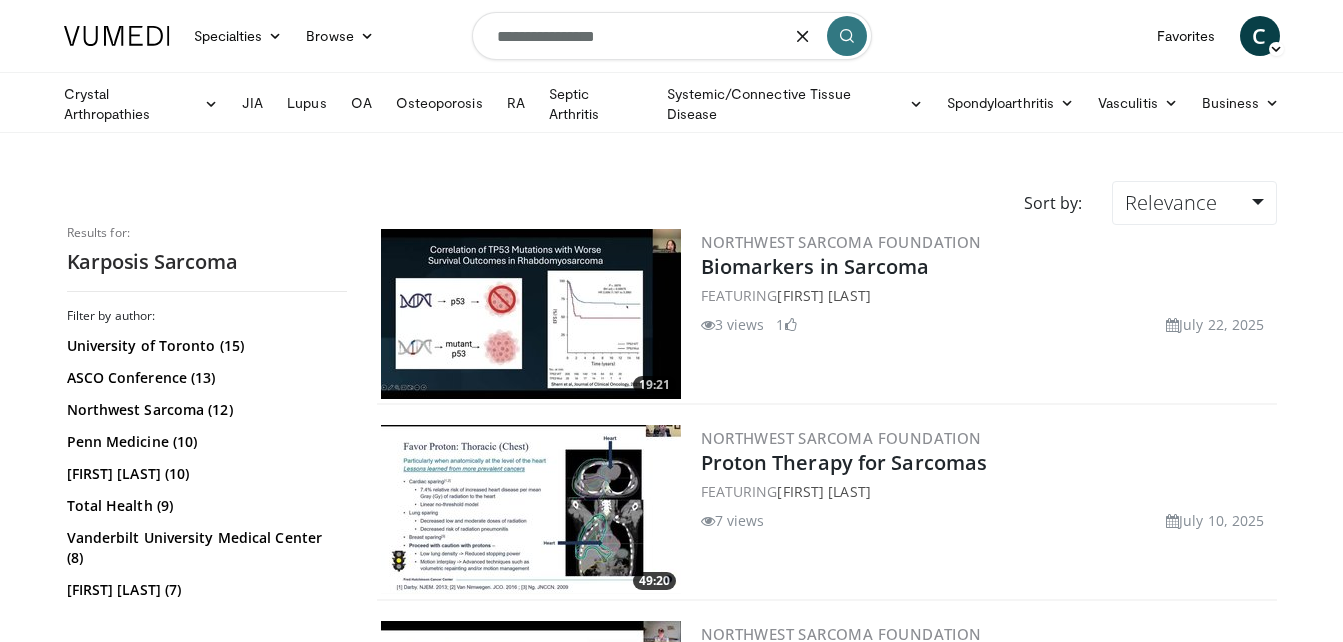 scroll, scrollTop: 0, scrollLeft: 0, axis: both 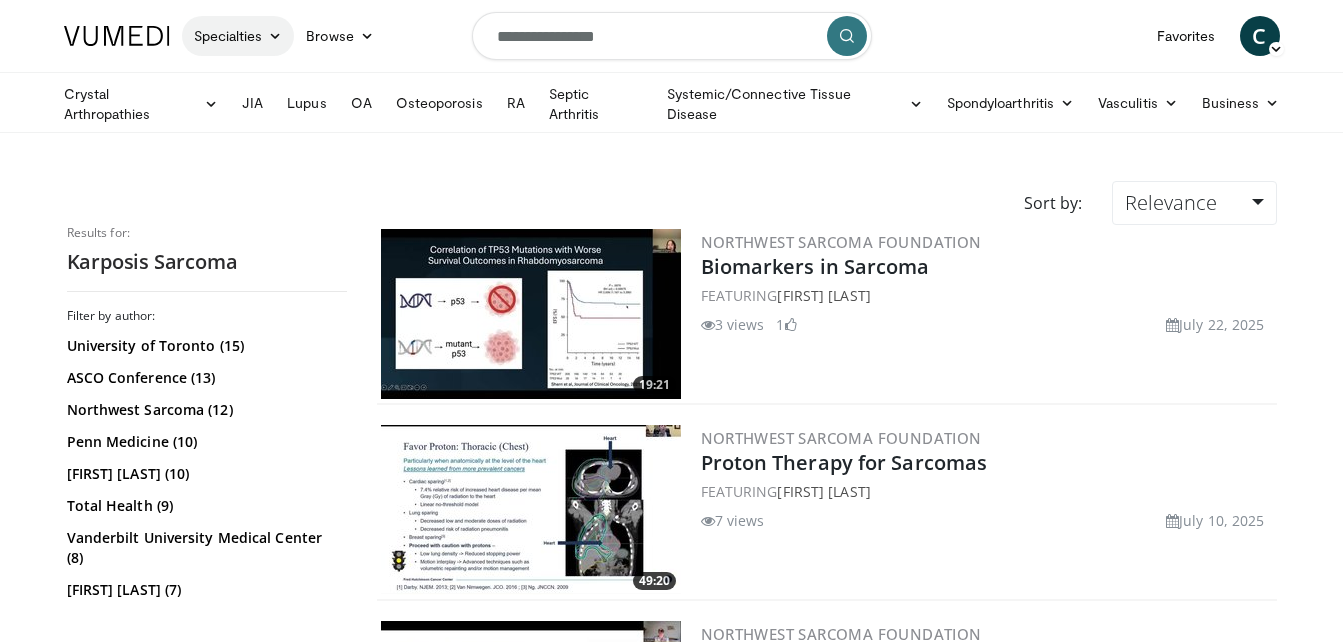 click on "Specialties" at bounding box center [238, 36] 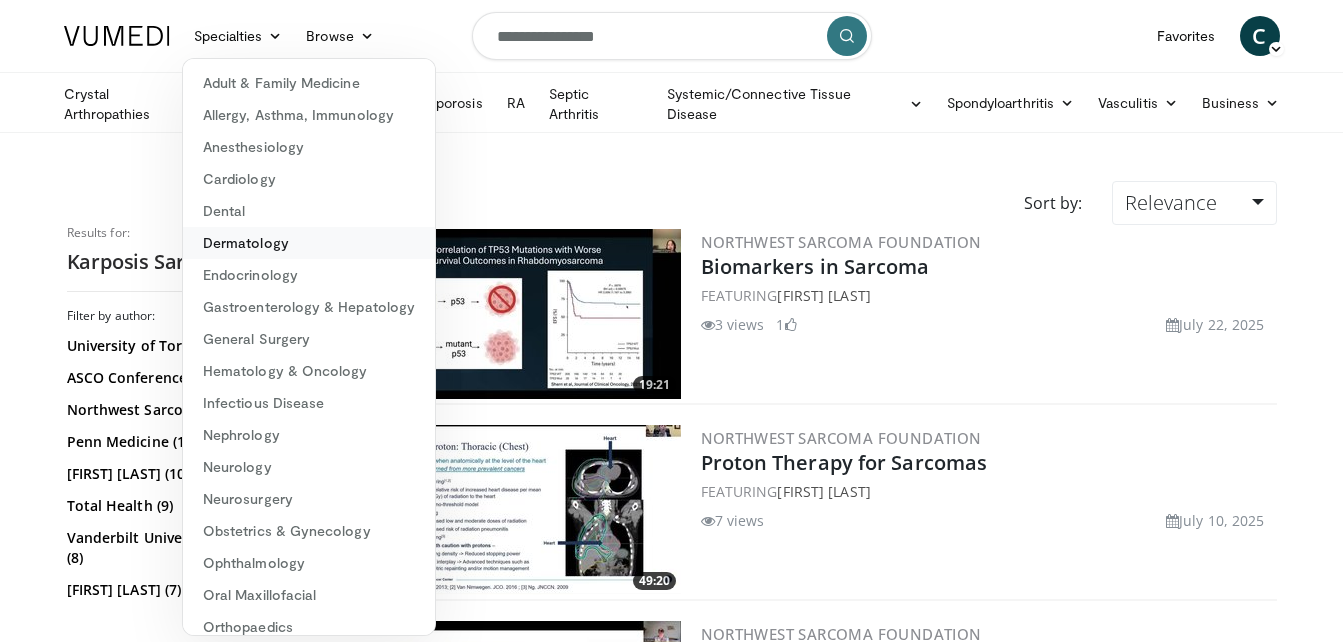 click on "Dermatology" at bounding box center [309, 243] 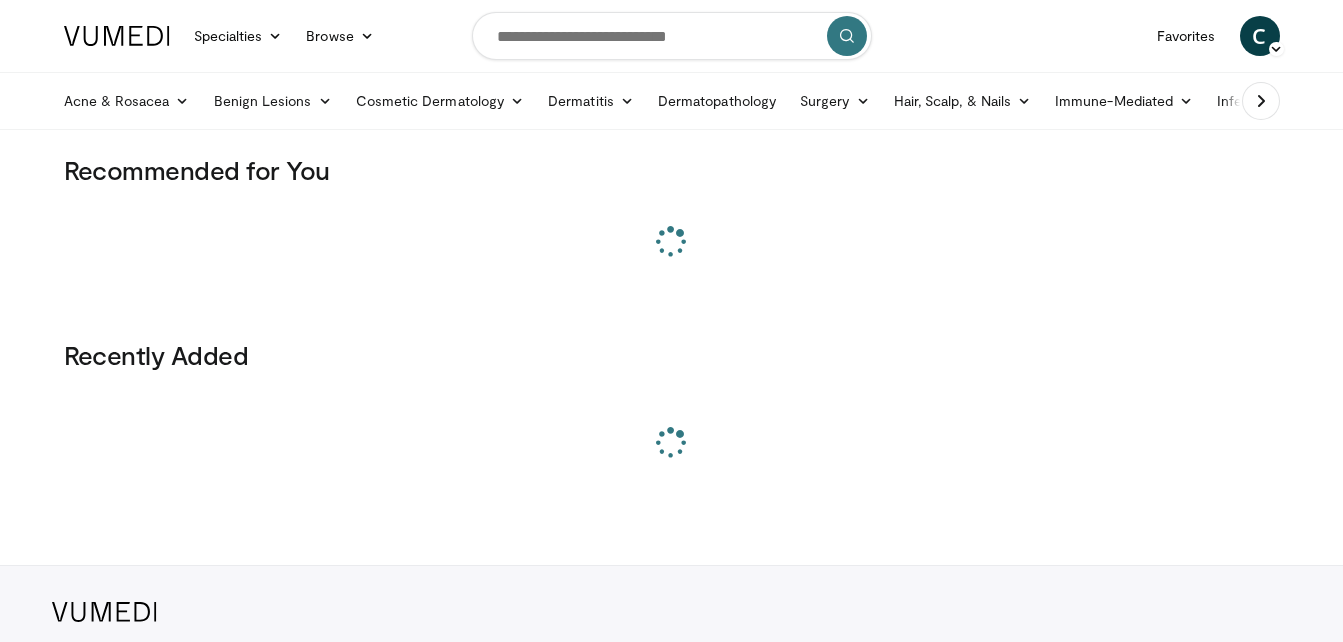 scroll, scrollTop: 0, scrollLeft: 0, axis: both 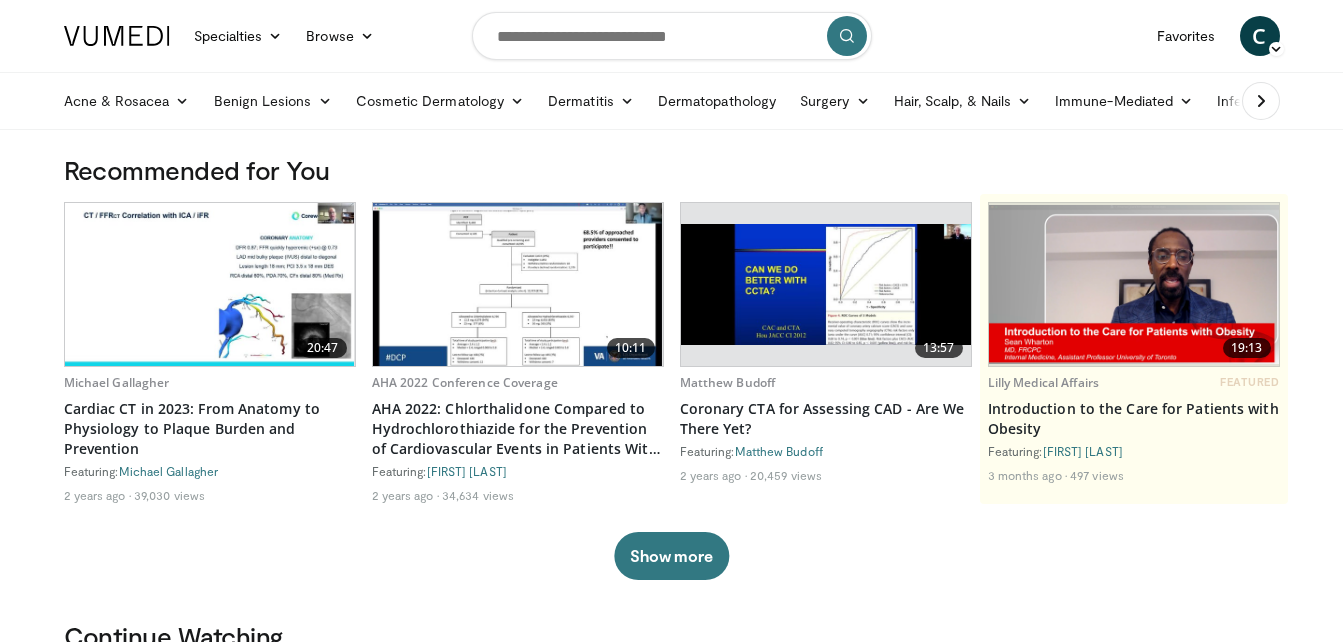 click at bounding box center [1261, 101] 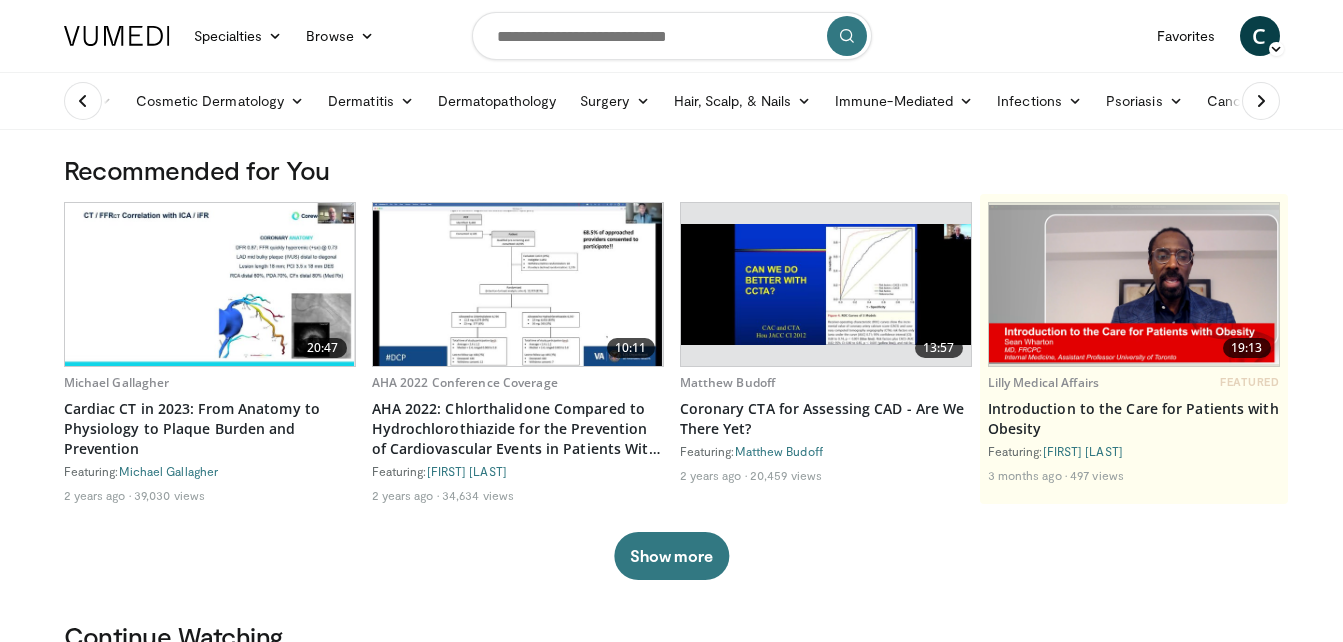 click at bounding box center (1261, 101) 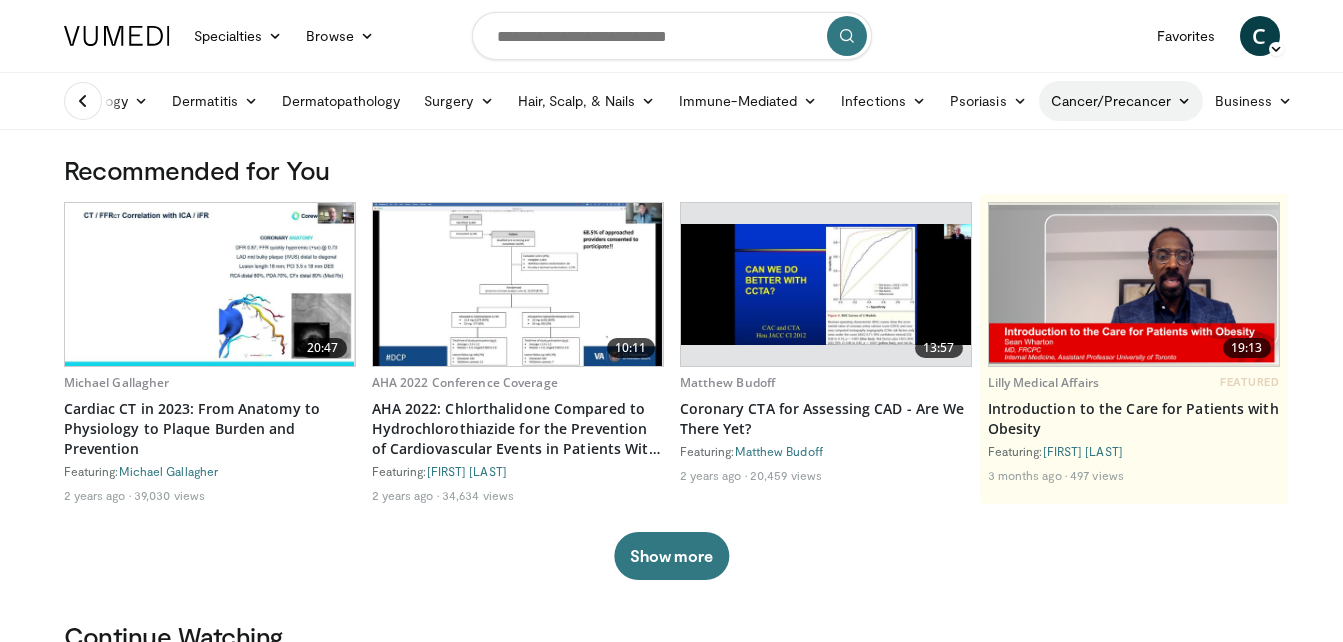 click on "Cancer/Precancer" at bounding box center [1121, 101] 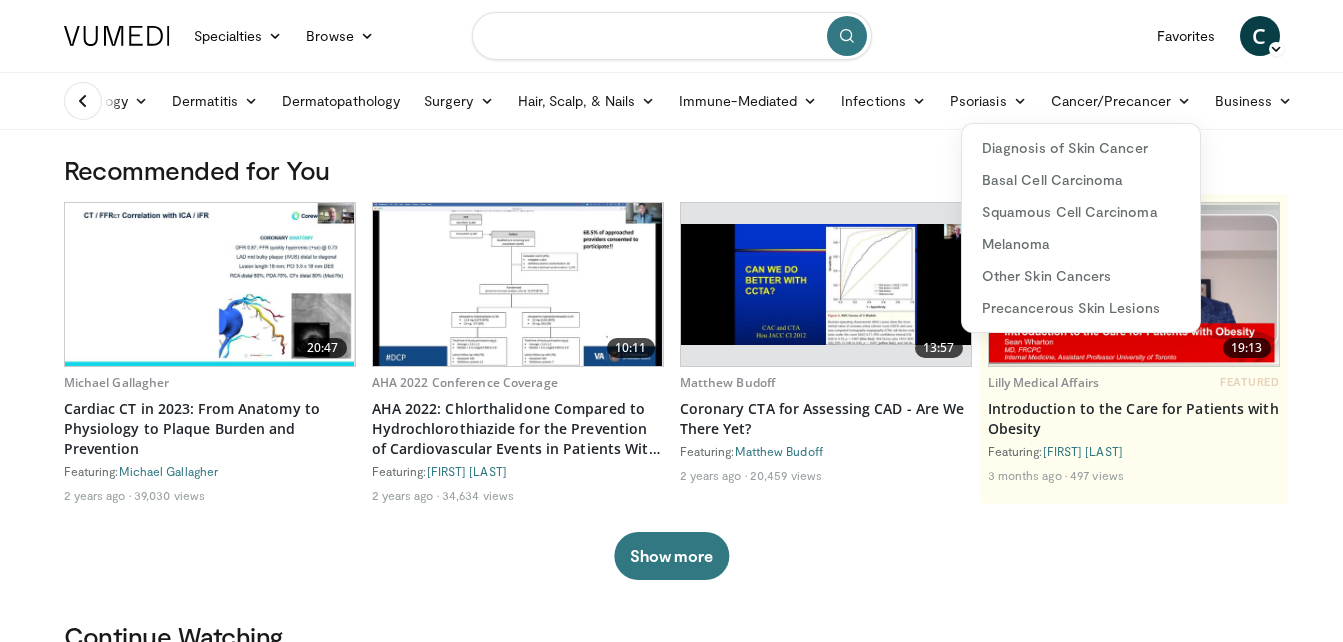 click at bounding box center [672, 36] 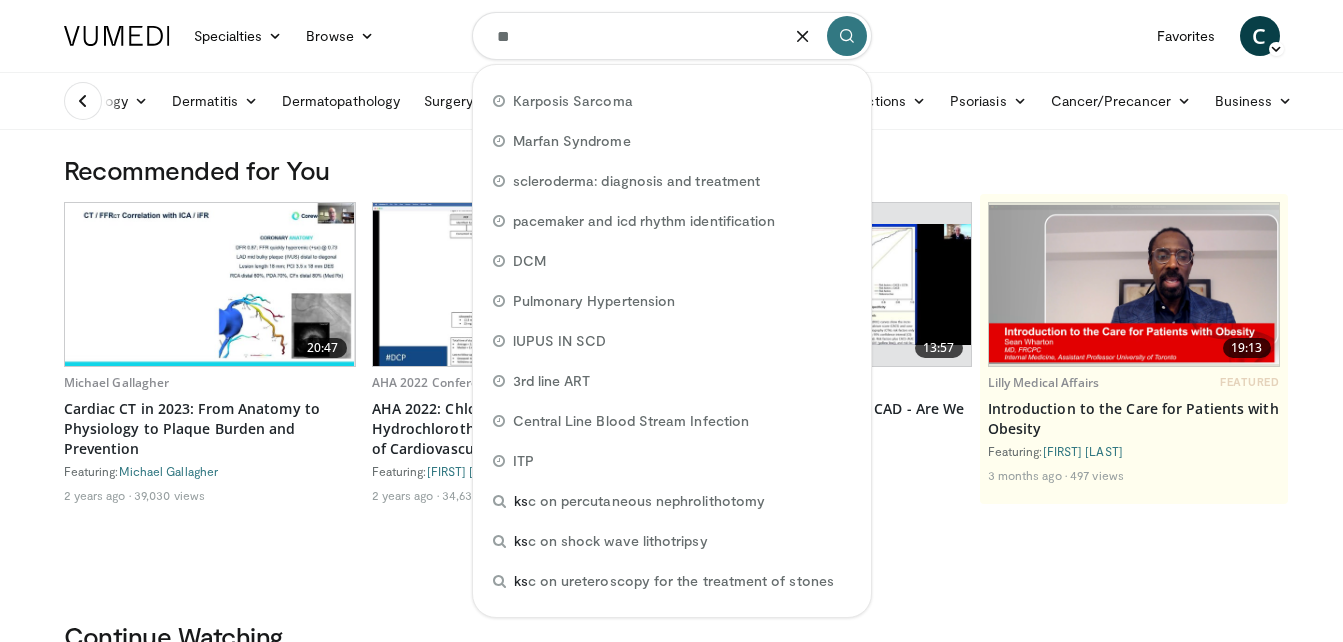 type on "**" 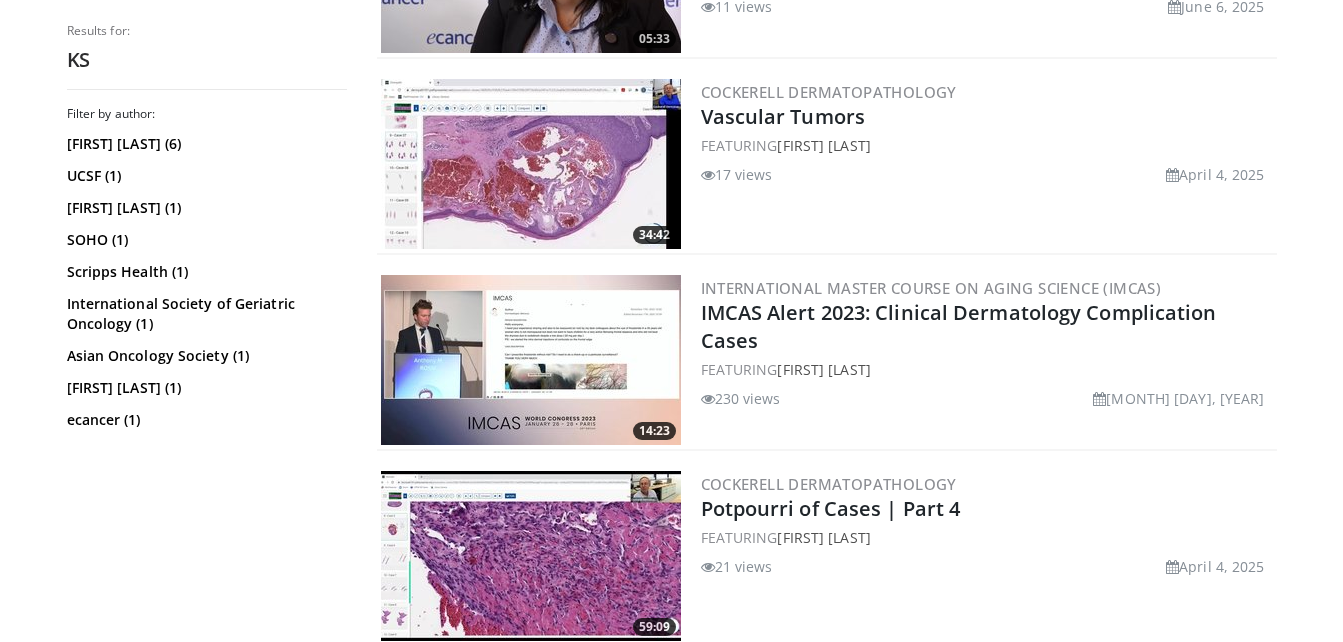 scroll, scrollTop: 734, scrollLeft: 0, axis: vertical 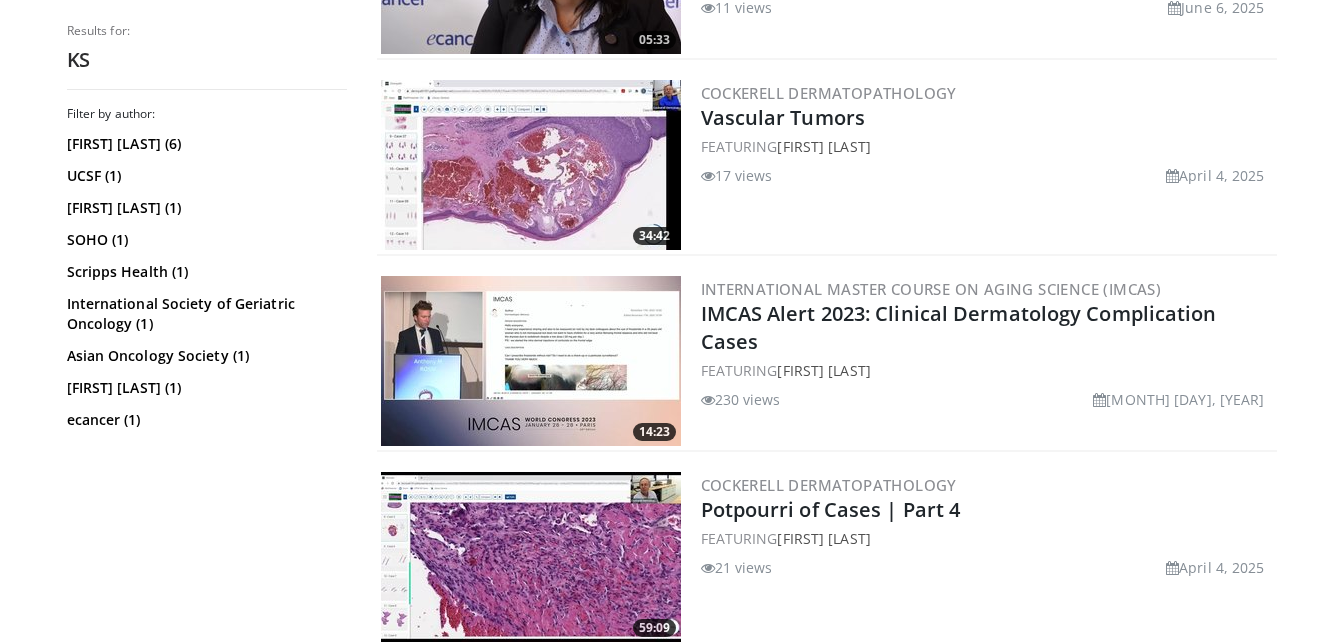 click at bounding box center [531, 165] 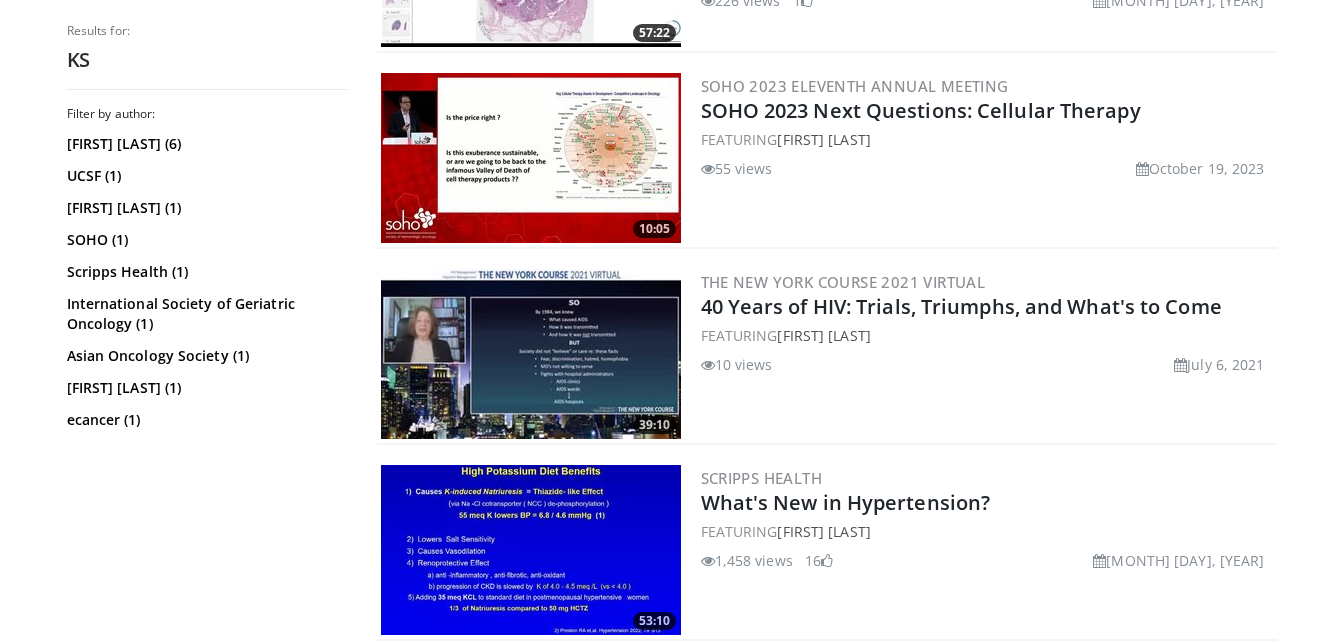 scroll, scrollTop: 1722, scrollLeft: 0, axis: vertical 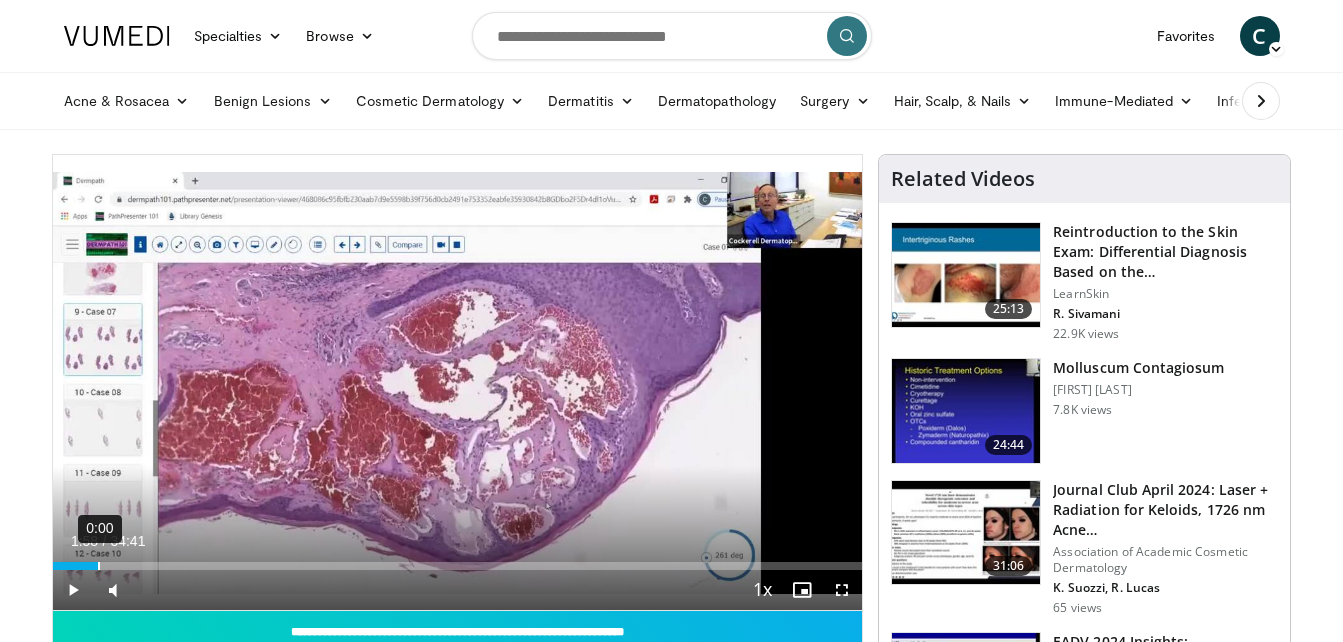 click on "0:00" at bounding box center [99, 566] 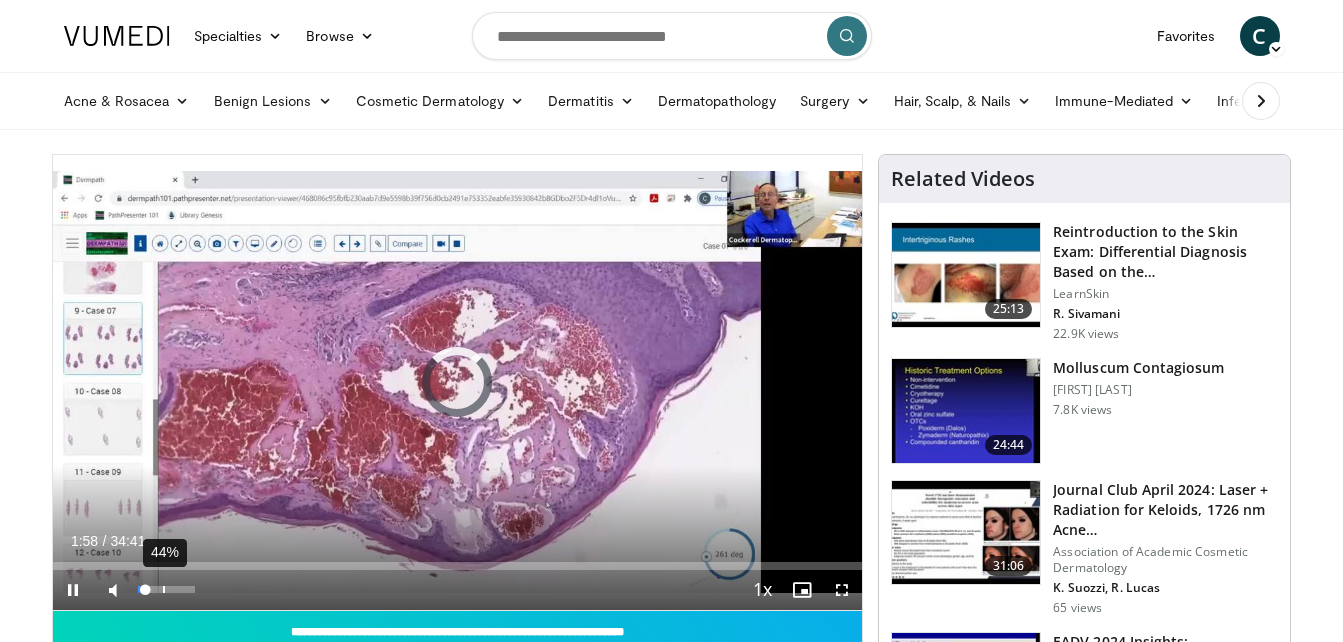 click on "44%" at bounding box center (167, 590) 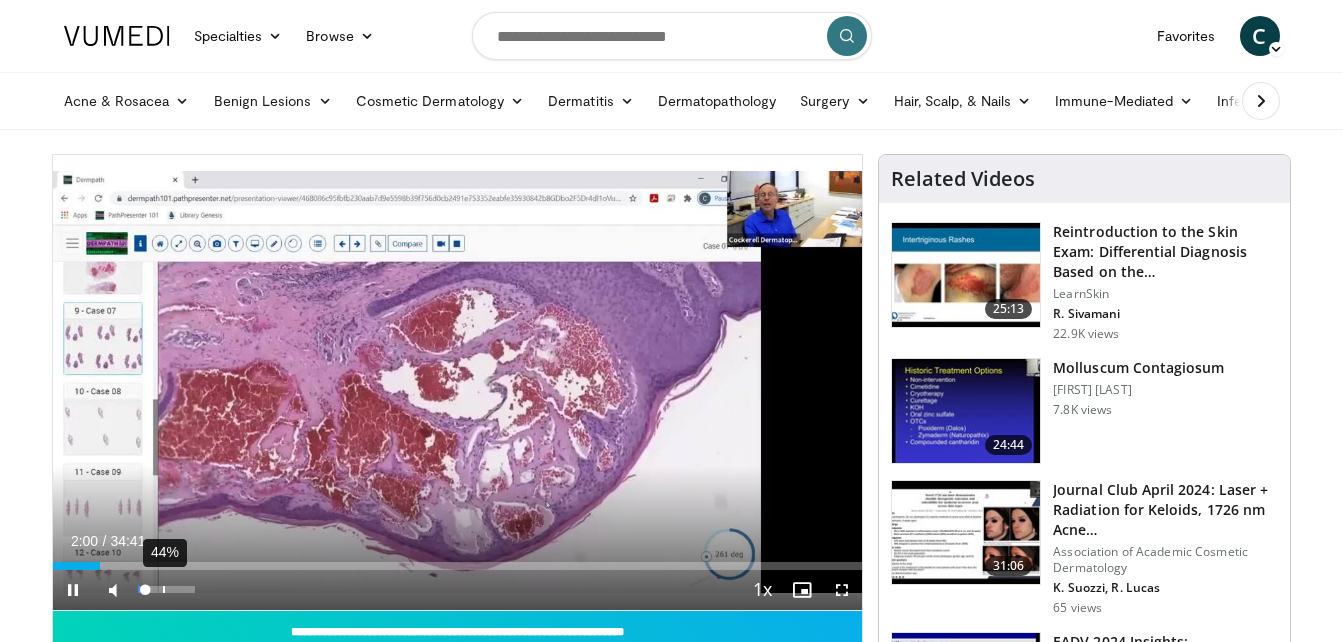 click on "44%" at bounding box center [167, 590] 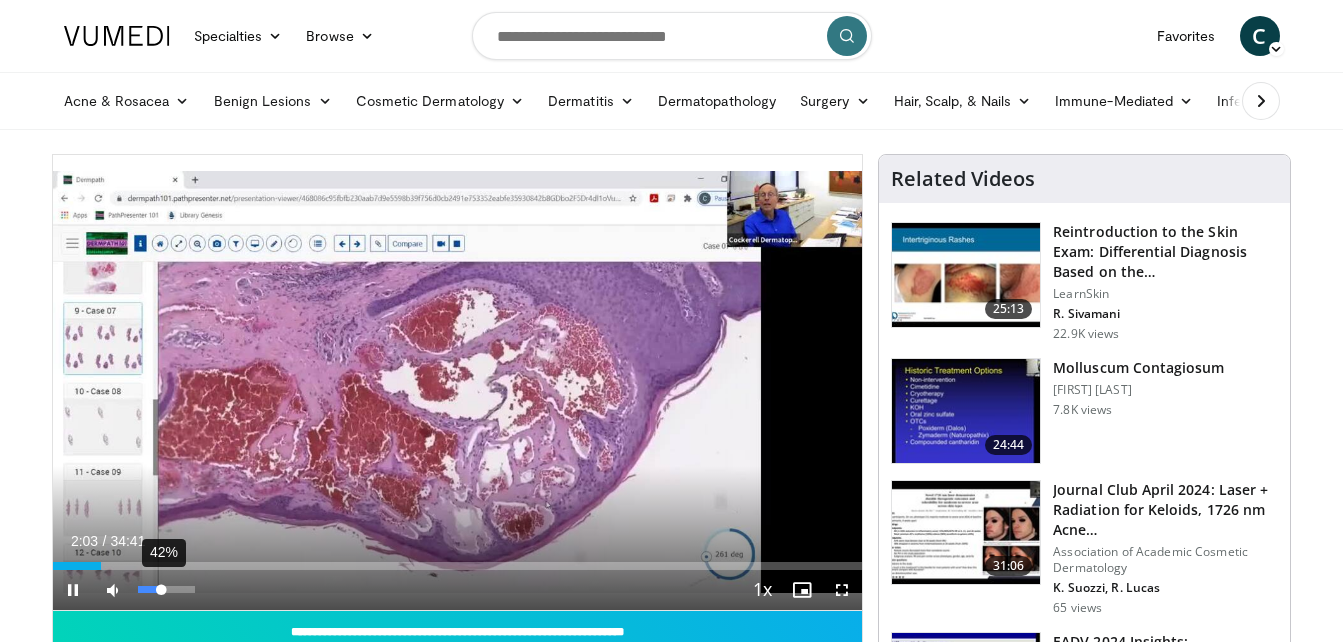 click on "42%" at bounding box center [166, 589] 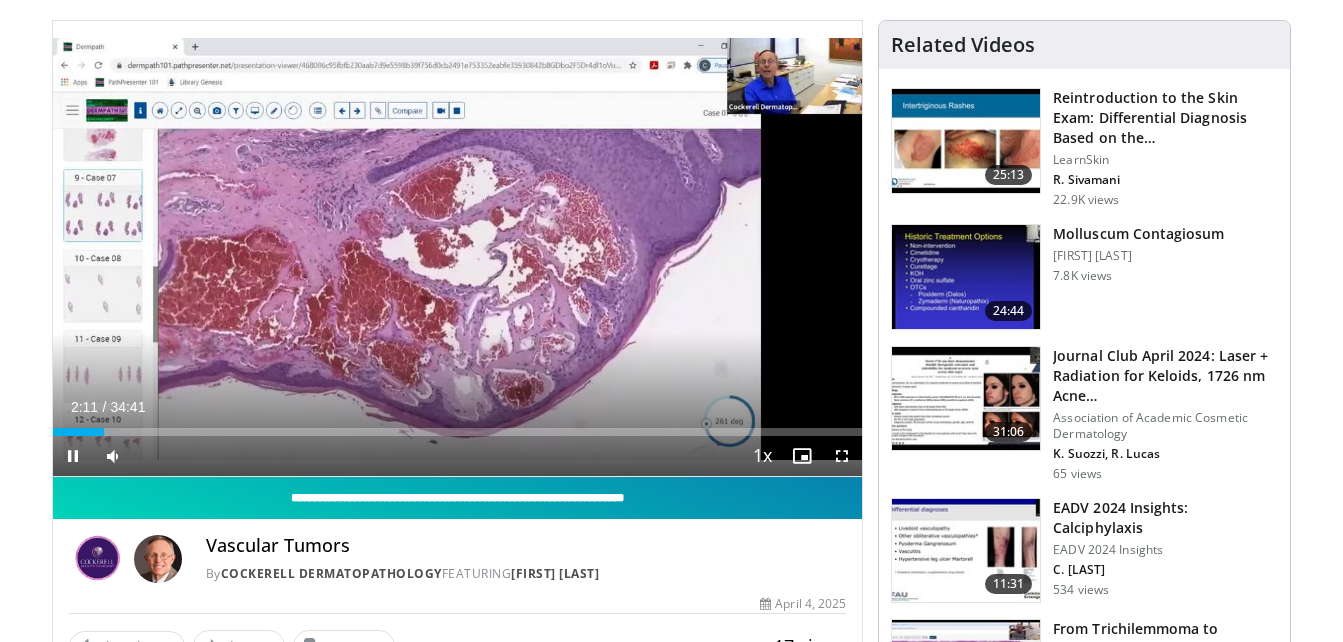 scroll, scrollTop: 0, scrollLeft: 0, axis: both 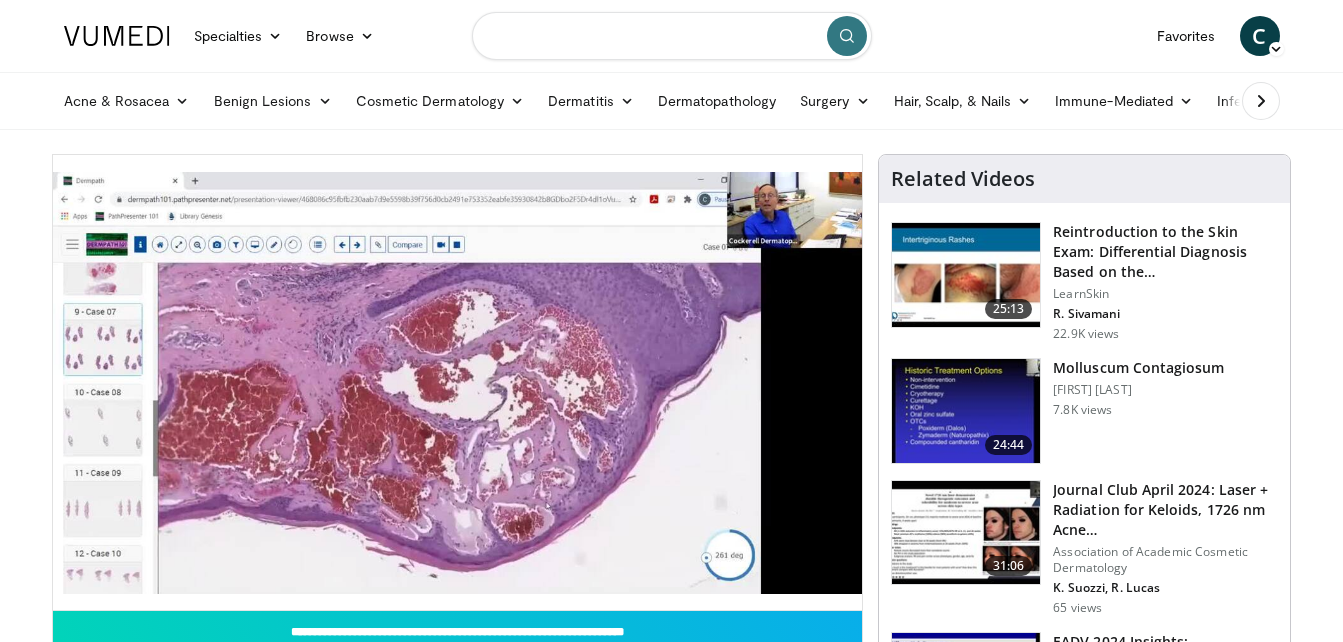 click at bounding box center [672, 36] 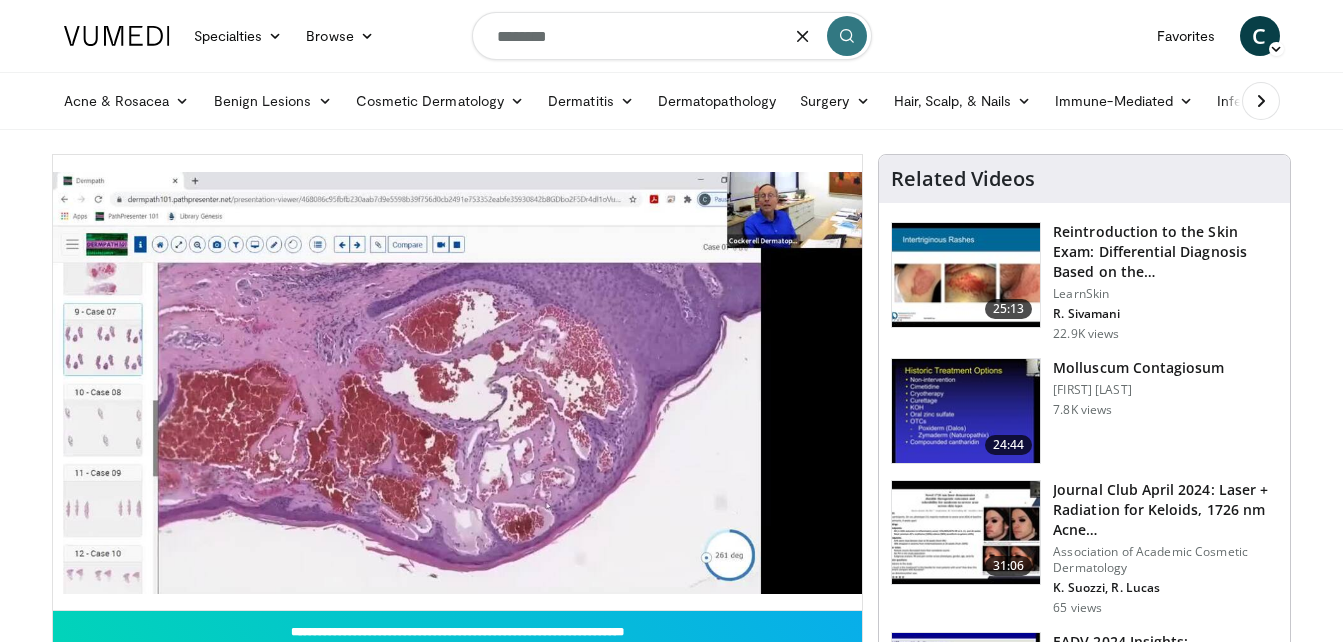 type on "********" 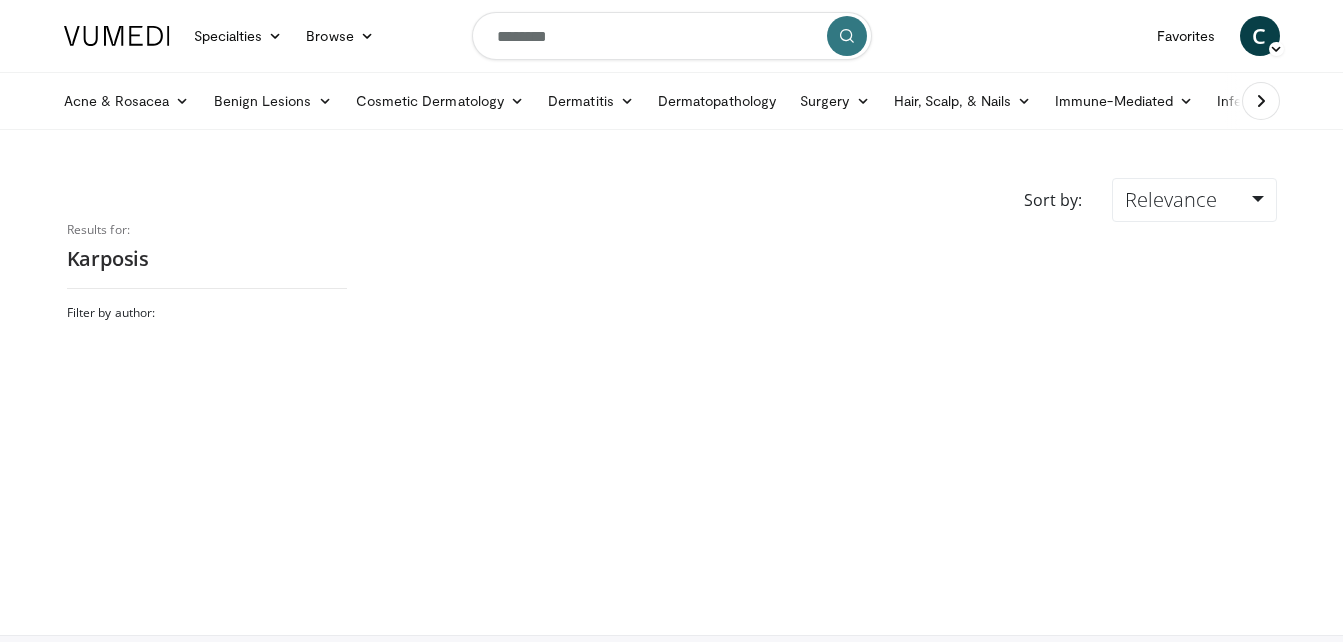 scroll, scrollTop: 0, scrollLeft: 0, axis: both 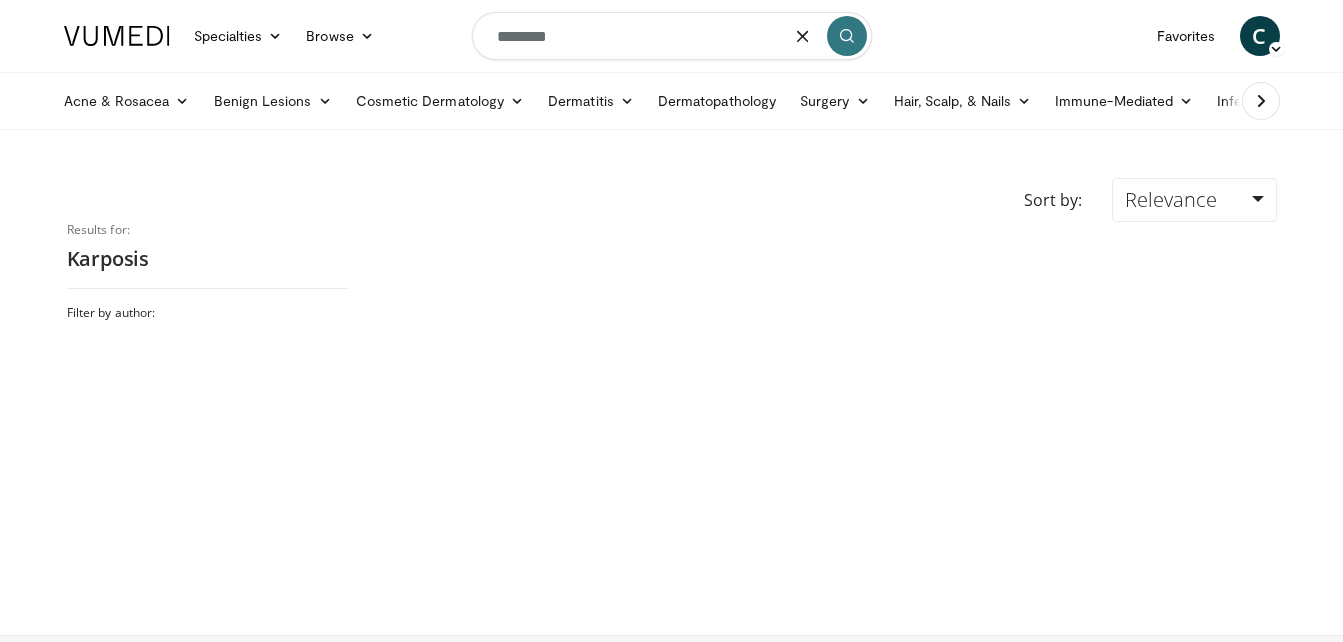 click on "********" at bounding box center (672, 36) 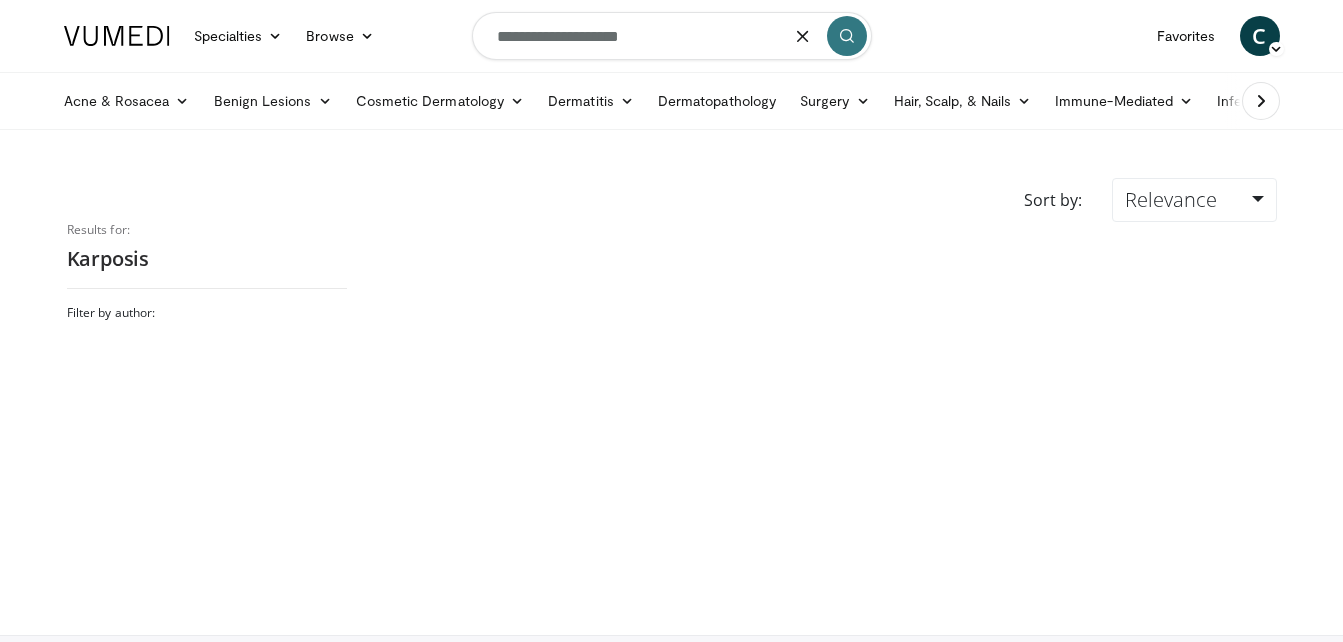 type on "**********" 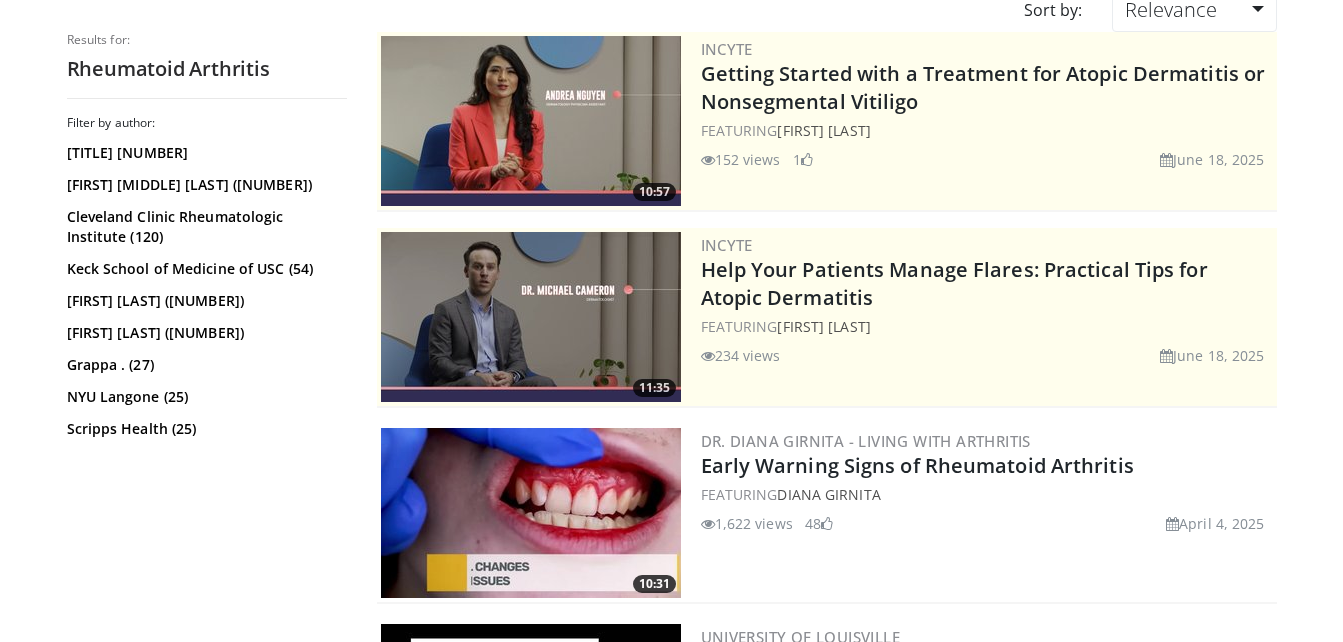 scroll, scrollTop: 204, scrollLeft: 0, axis: vertical 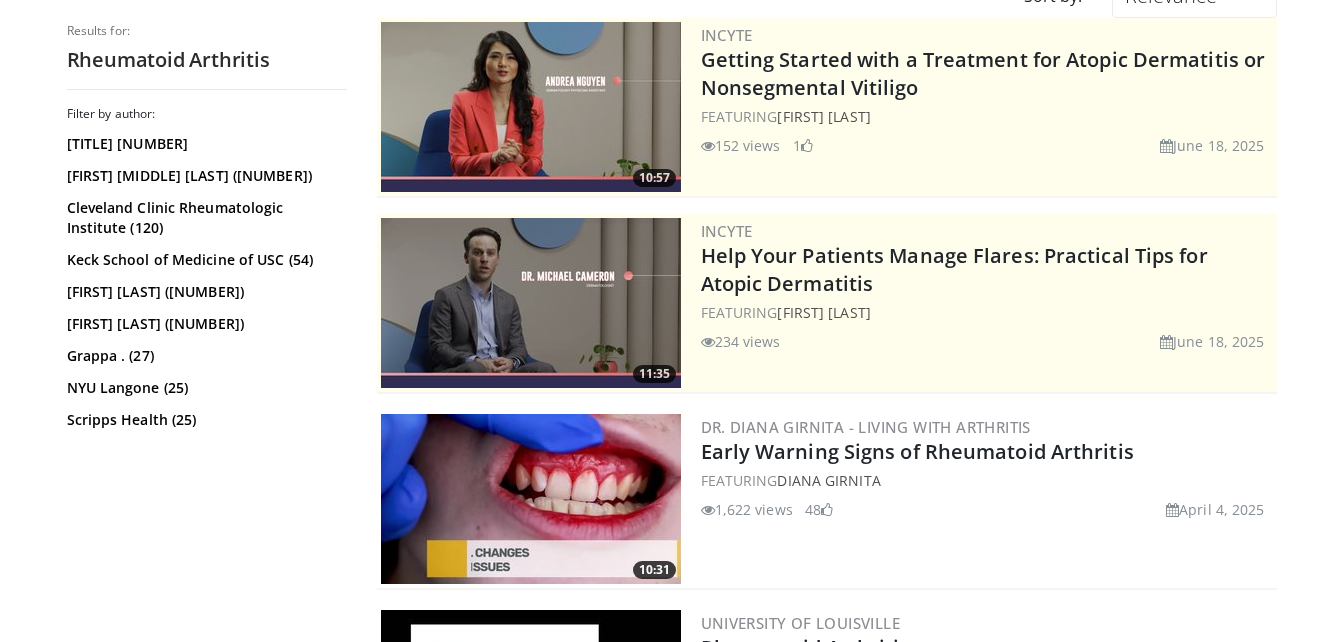 click at bounding box center (531, 499) 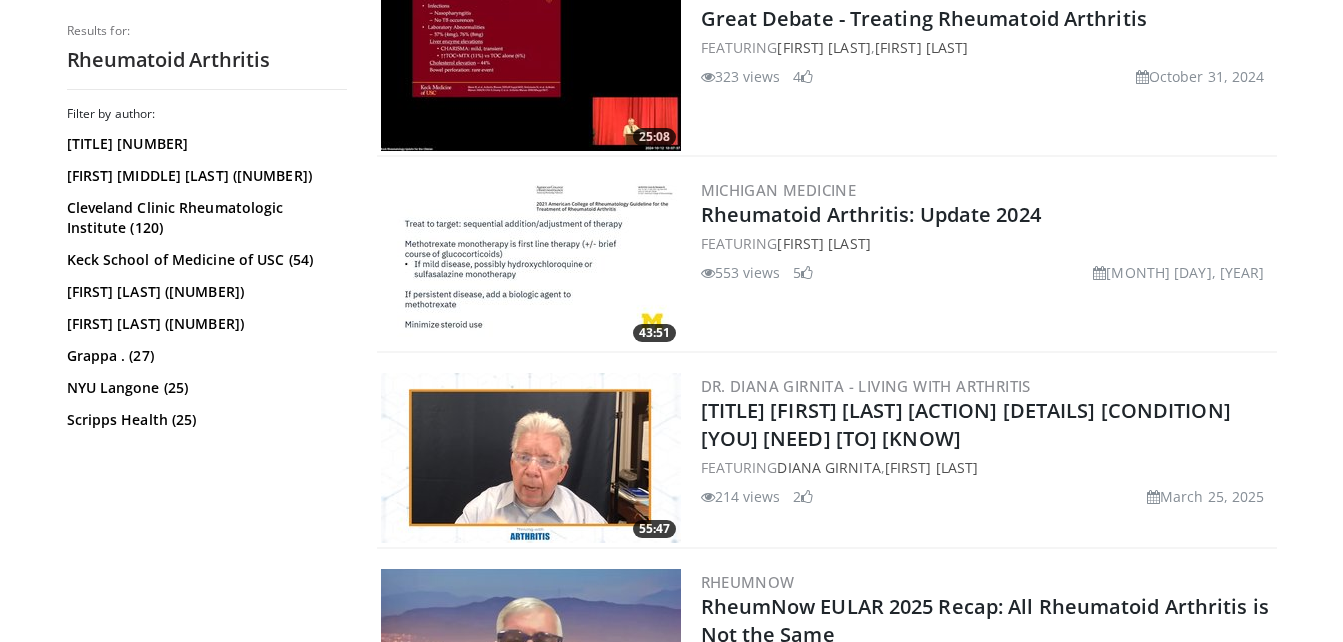 scroll, scrollTop: 2032, scrollLeft: 0, axis: vertical 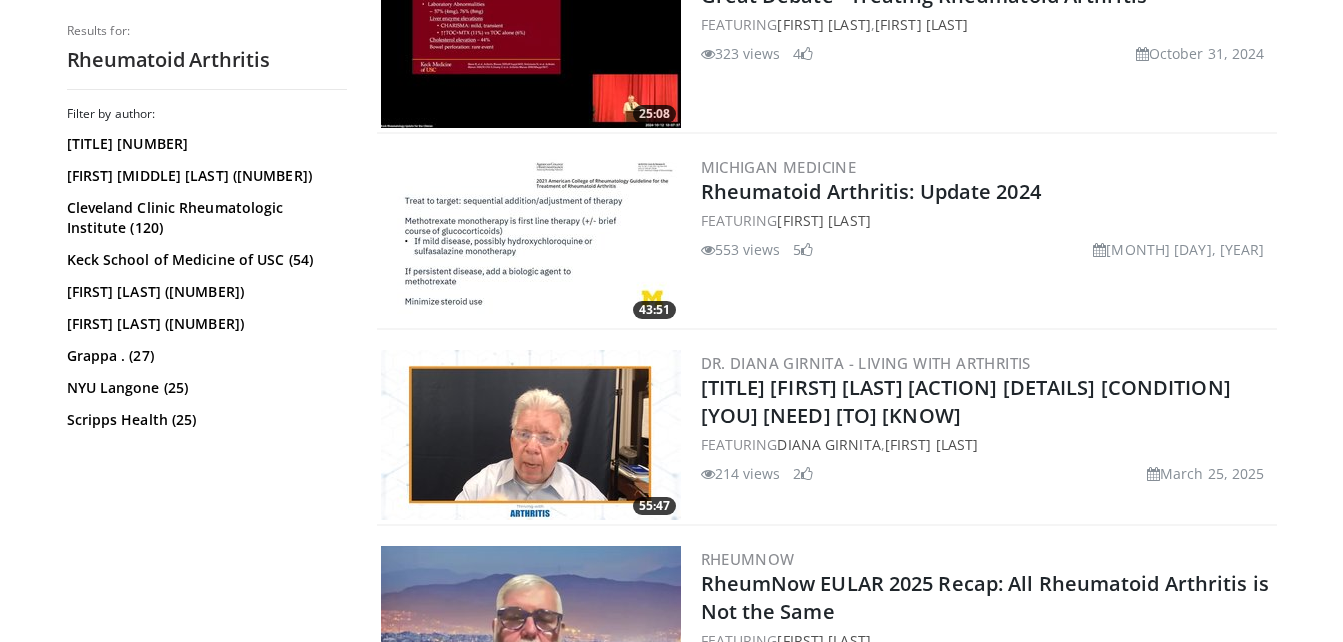 click at bounding box center (531, 239) 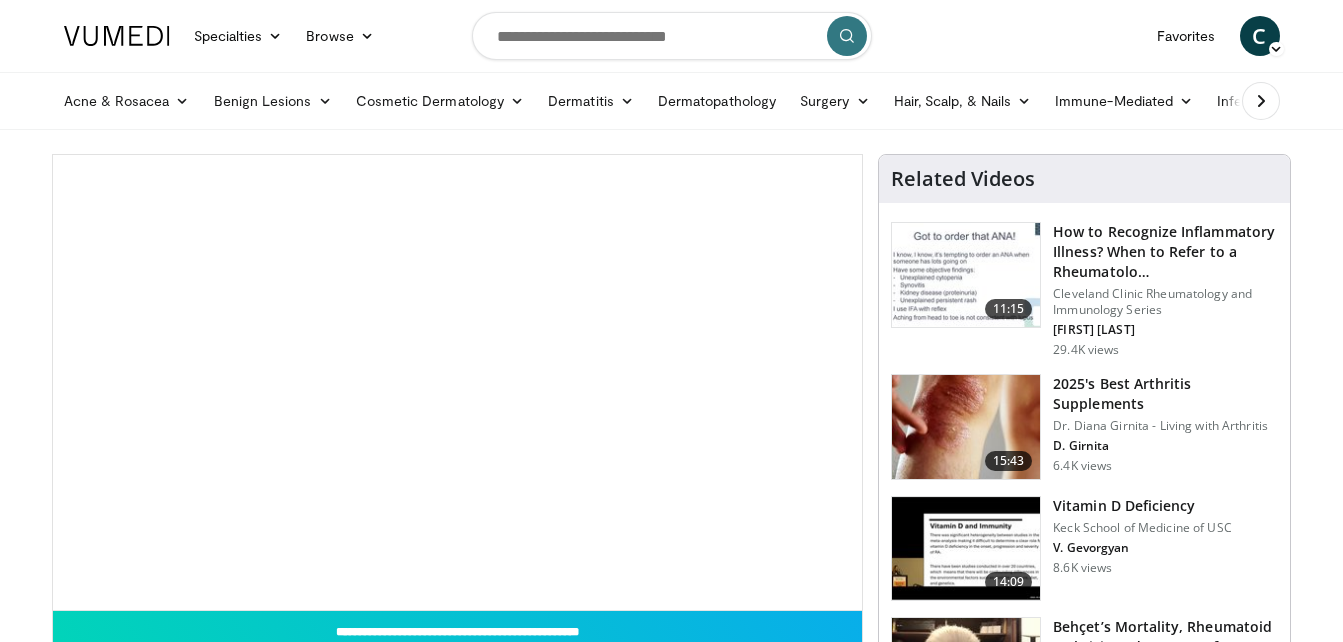scroll, scrollTop: 0, scrollLeft: 0, axis: both 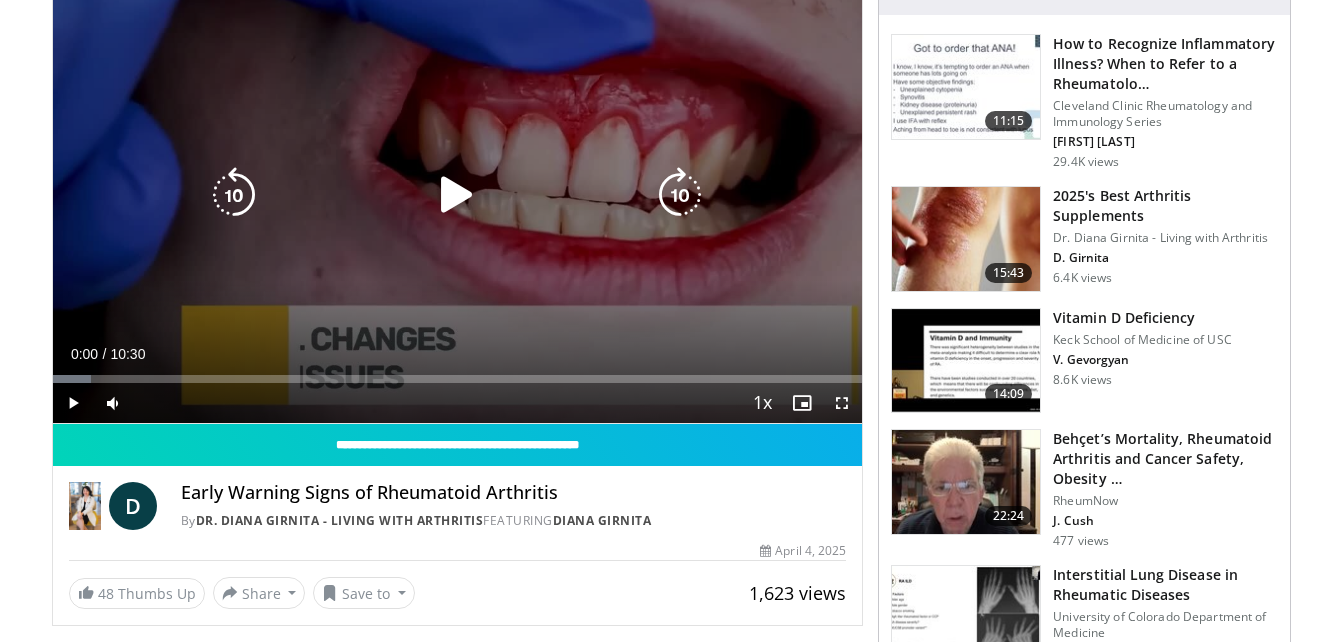 click at bounding box center [457, 195] 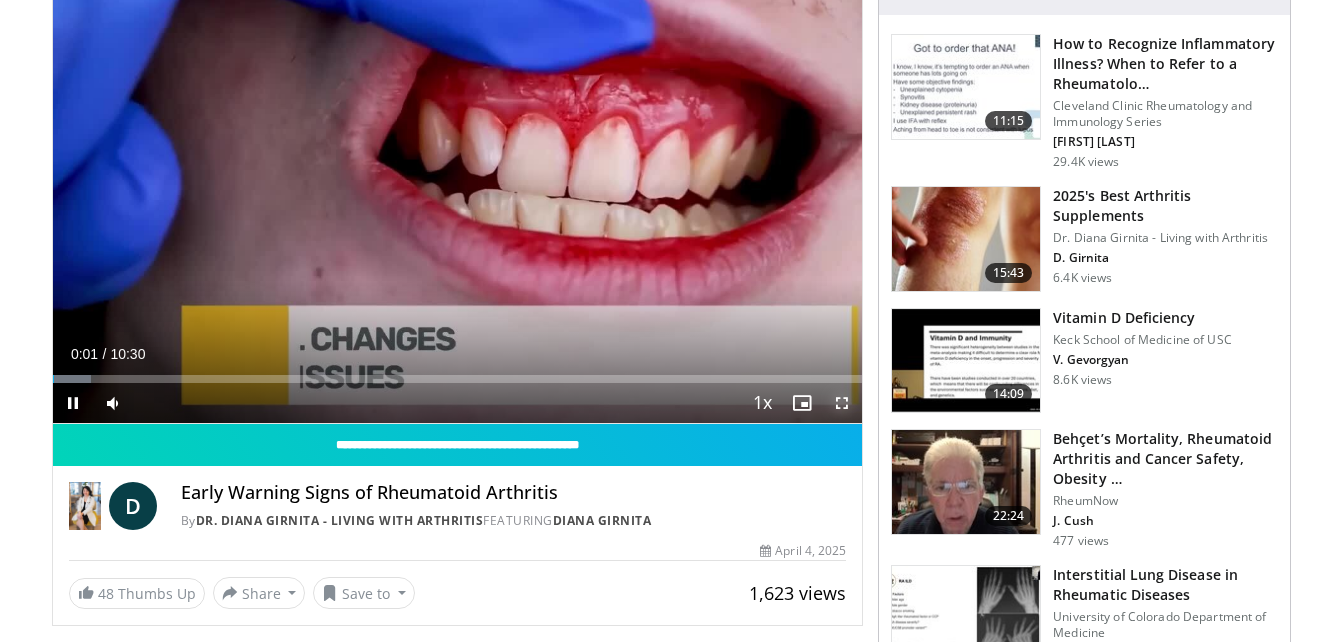 click at bounding box center [842, 403] 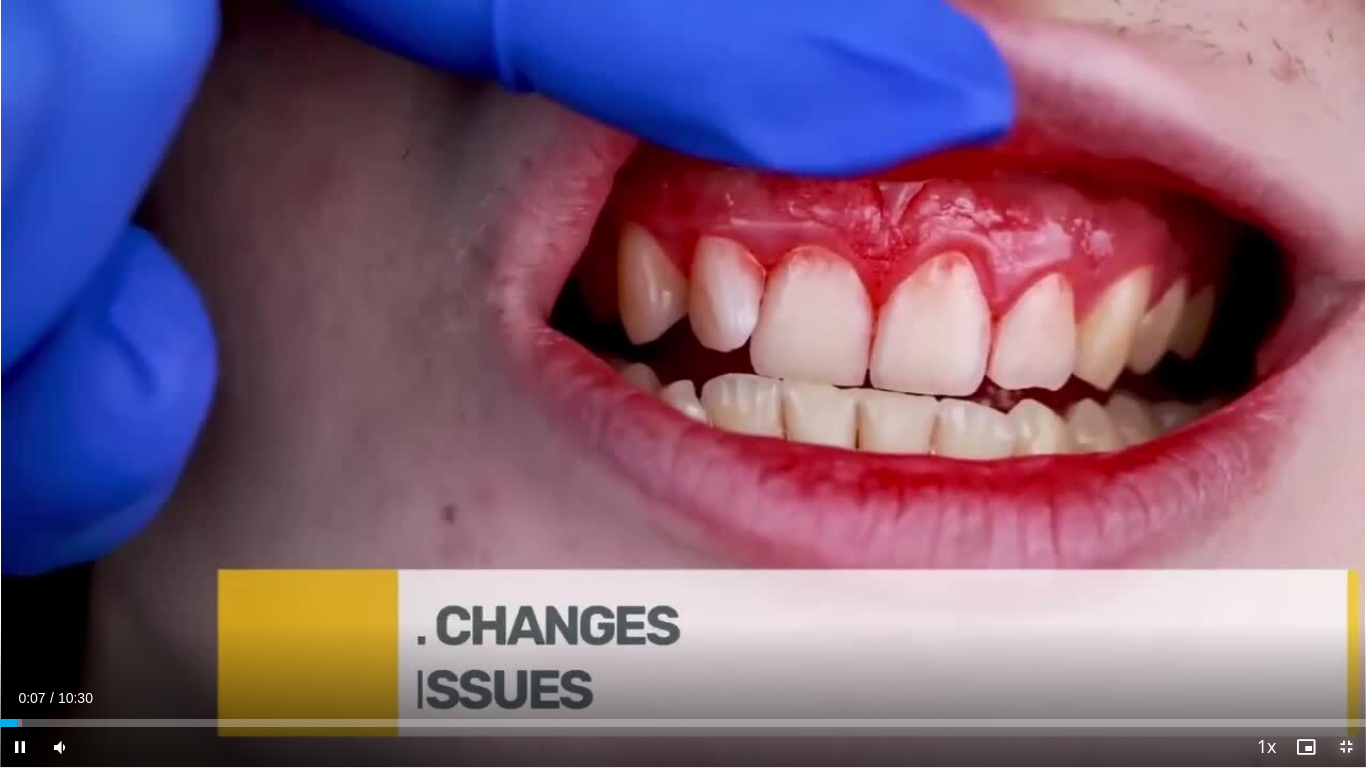 click at bounding box center (1346, 747) 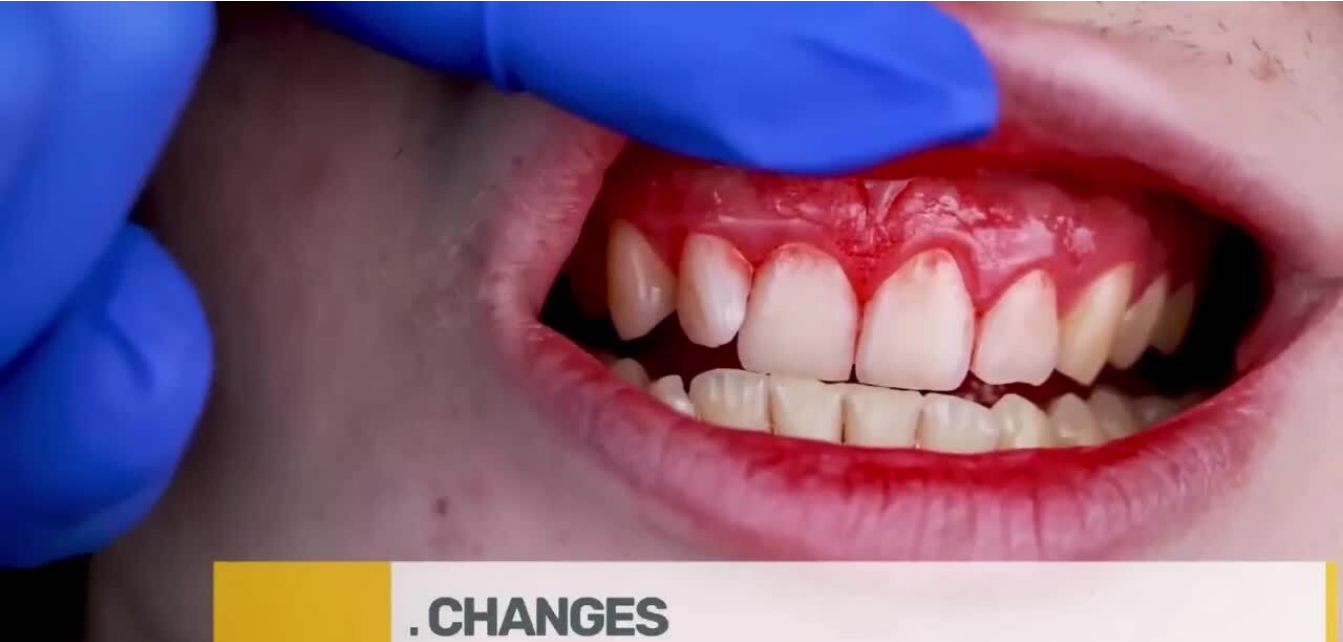 scroll, scrollTop: 1558, scrollLeft: 0, axis: vertical 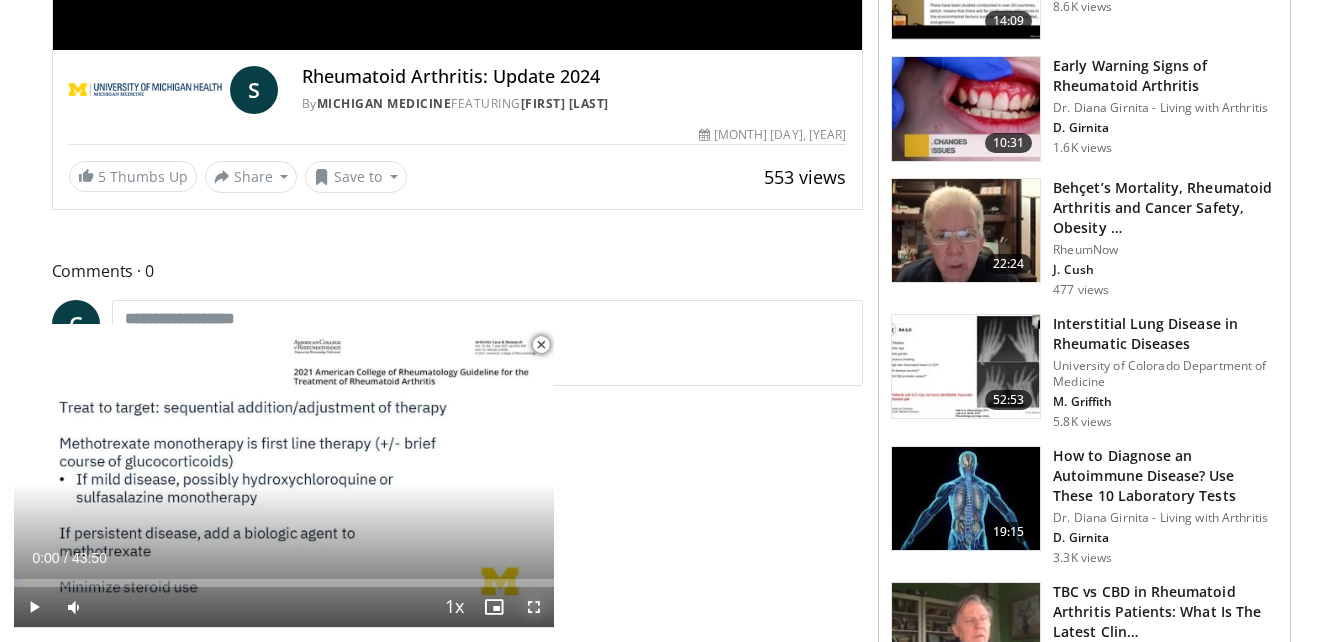 click at bounding box center [534, 607] 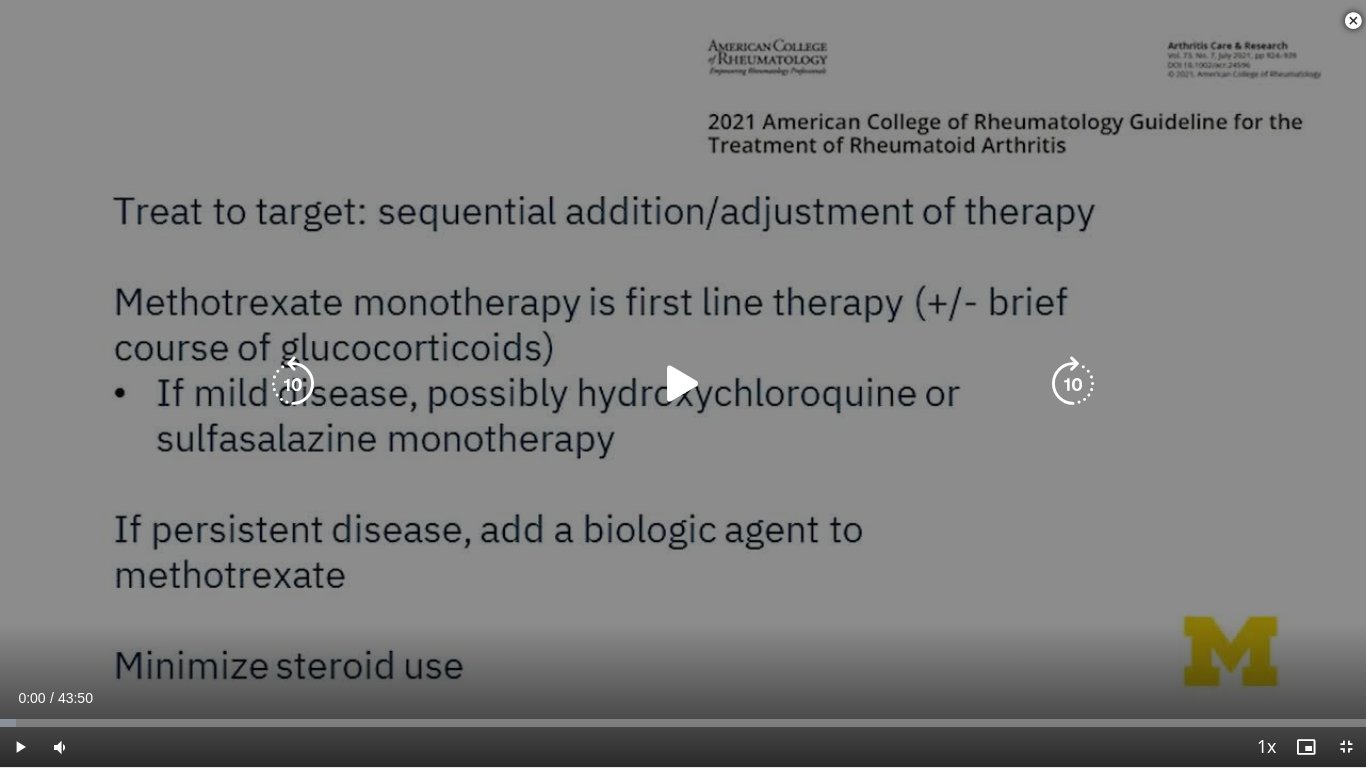 click on "10 seconds
Tap to unmute" at bounding box center (683, 383) 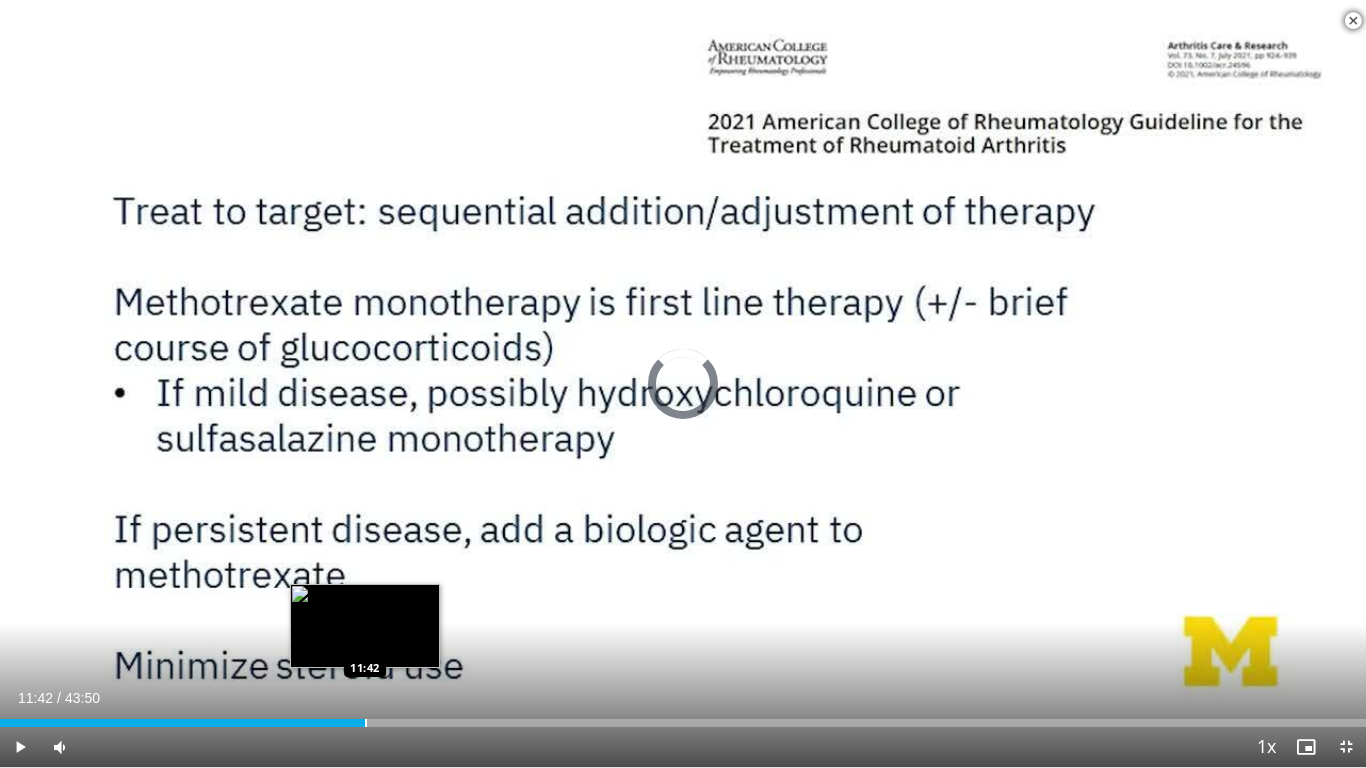 click on "Loaded :  0.00% 11:42 11:42" at bounding box center (683, 717) 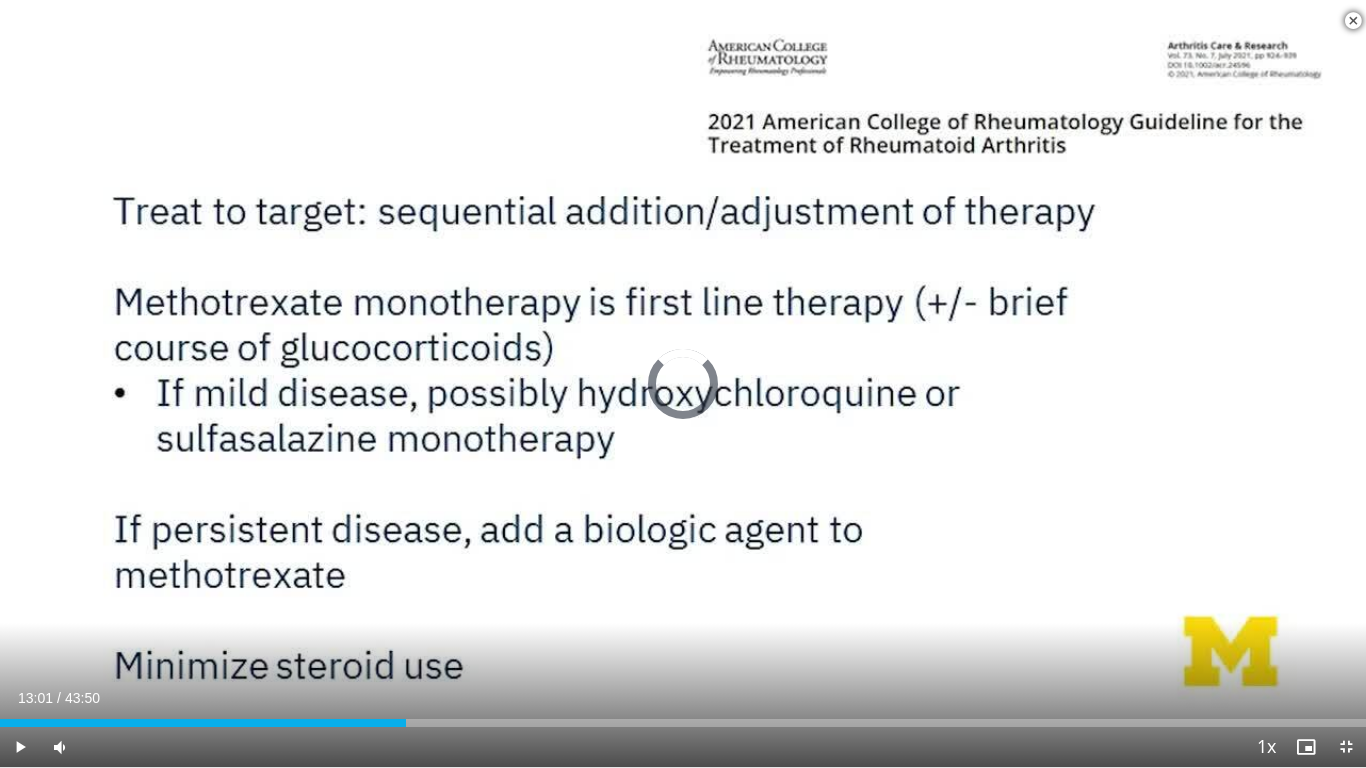 click on "Loaded :  0.00% 13:01 13:01" at bounding box center (683, 717) 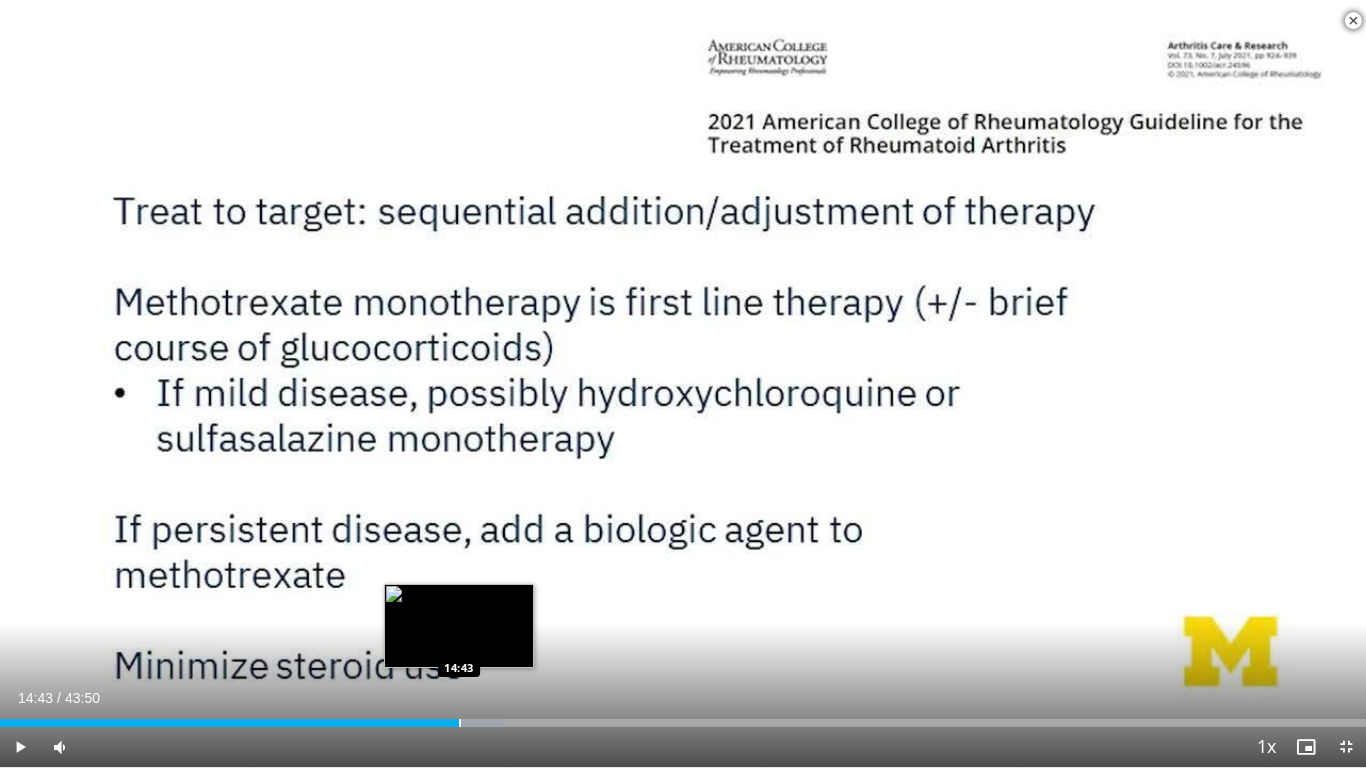 click on "Loaded :  36.92% 14:43 14:43" at bounding box center [683, 717] 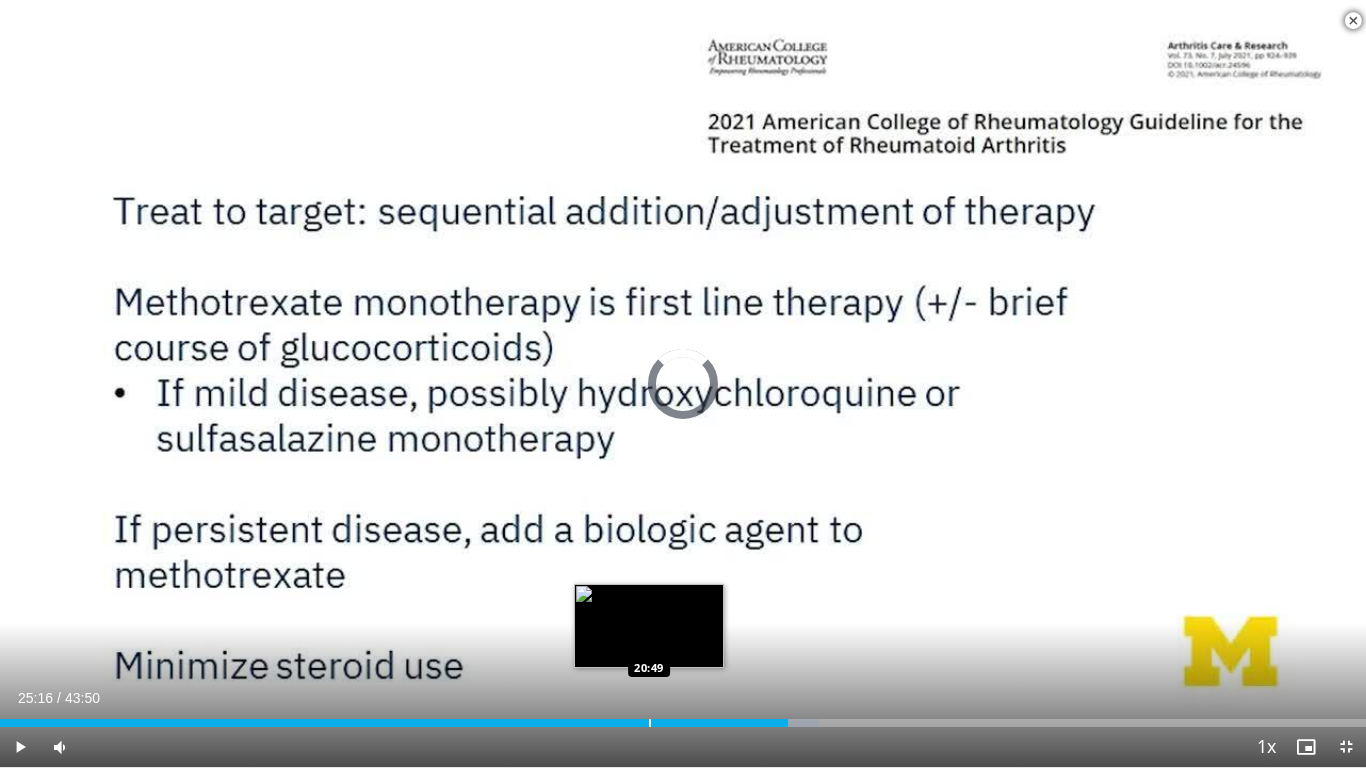 click on "Loaded :  59.97% 25:16 20:49" at bounding box center [683, 717] 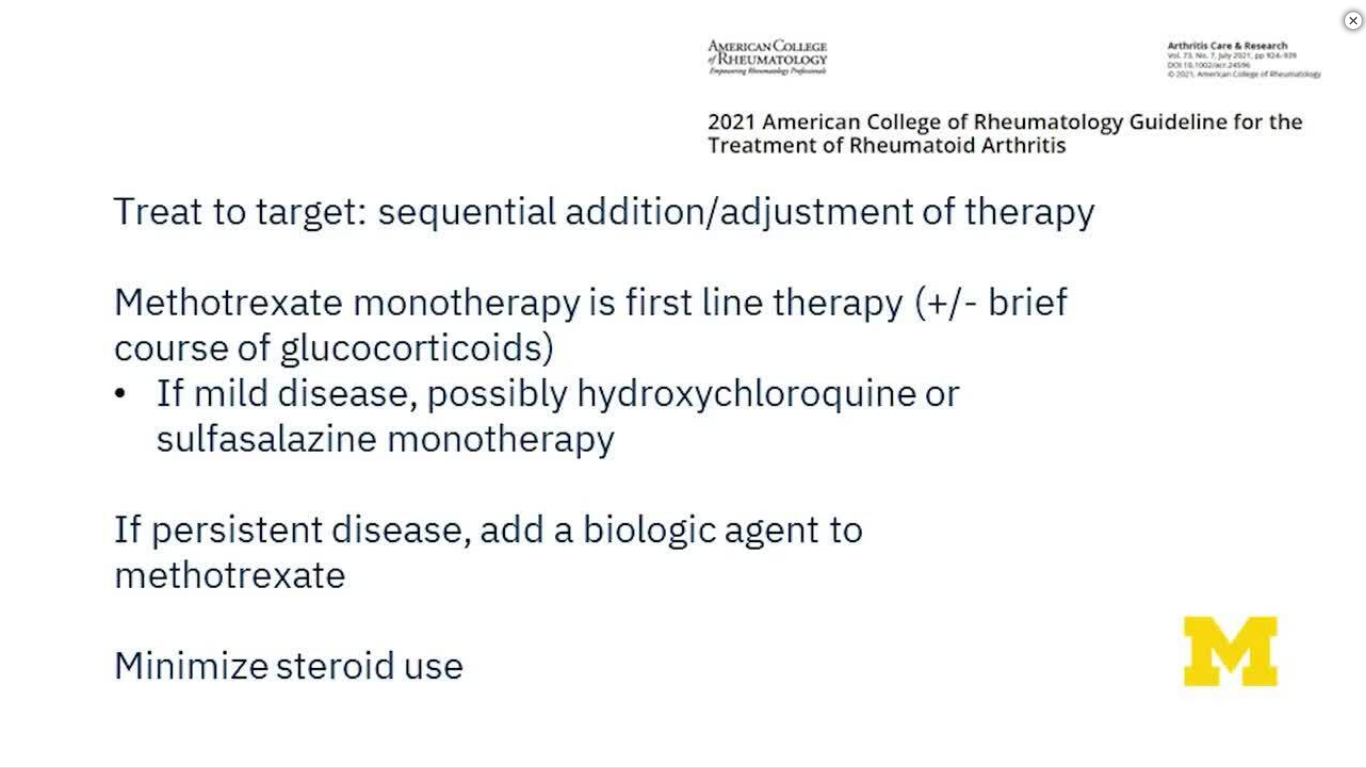 click on "**********" at bounding box center [683, 384] 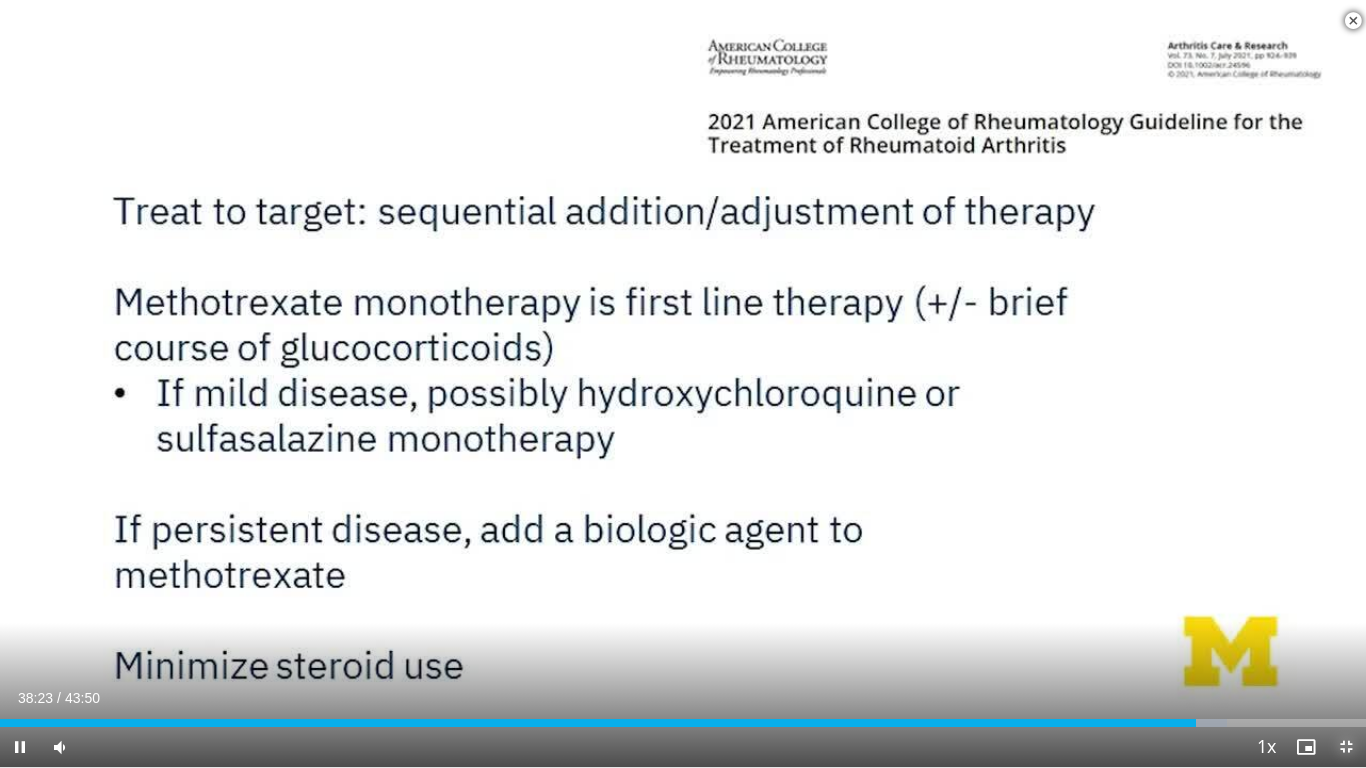 click at bounding box center (1346, 747) 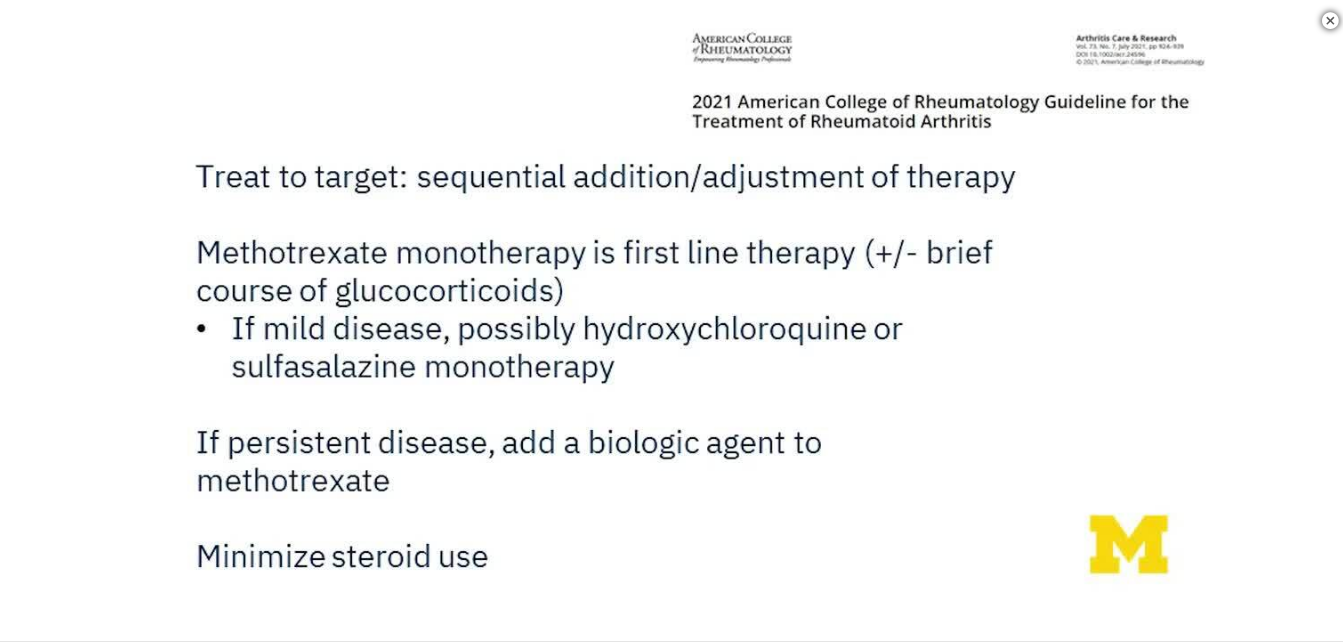 scroll, scrollTop: 2260, scrollLeft: 0, axis: vertical 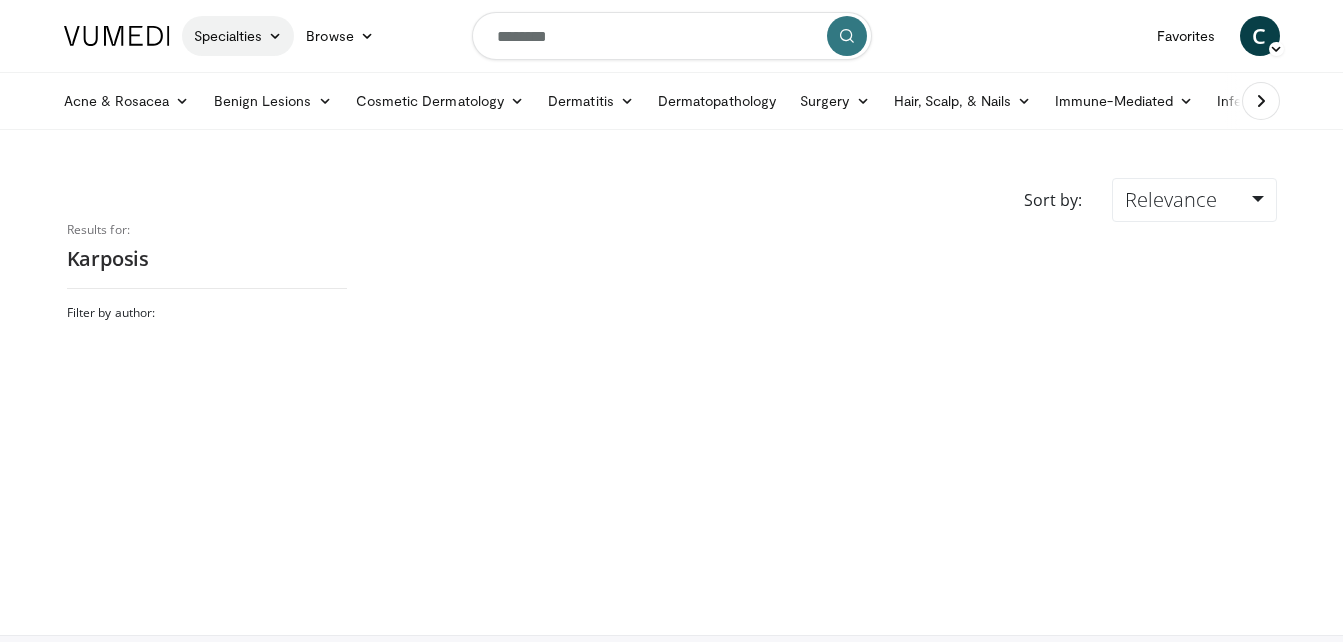 click on "Specialties" at bounding box center [238, 36] 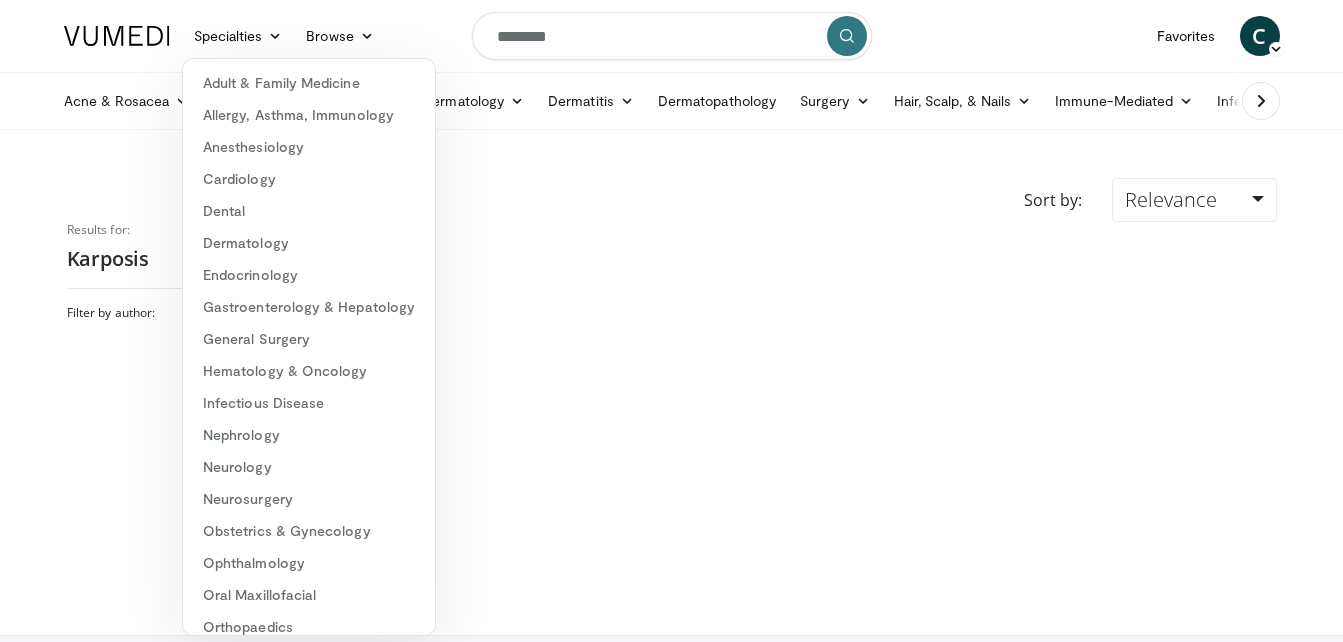 click at bounding box center (827, 408) 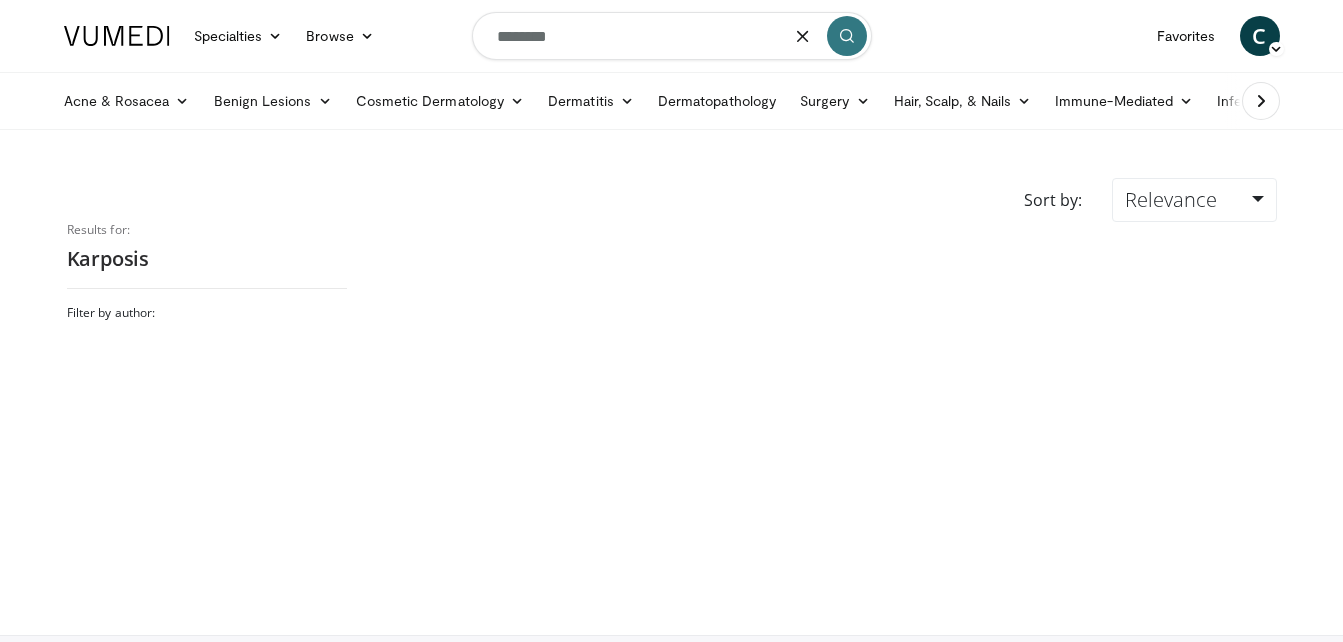 click on "********" at bounding box center (672, 36) 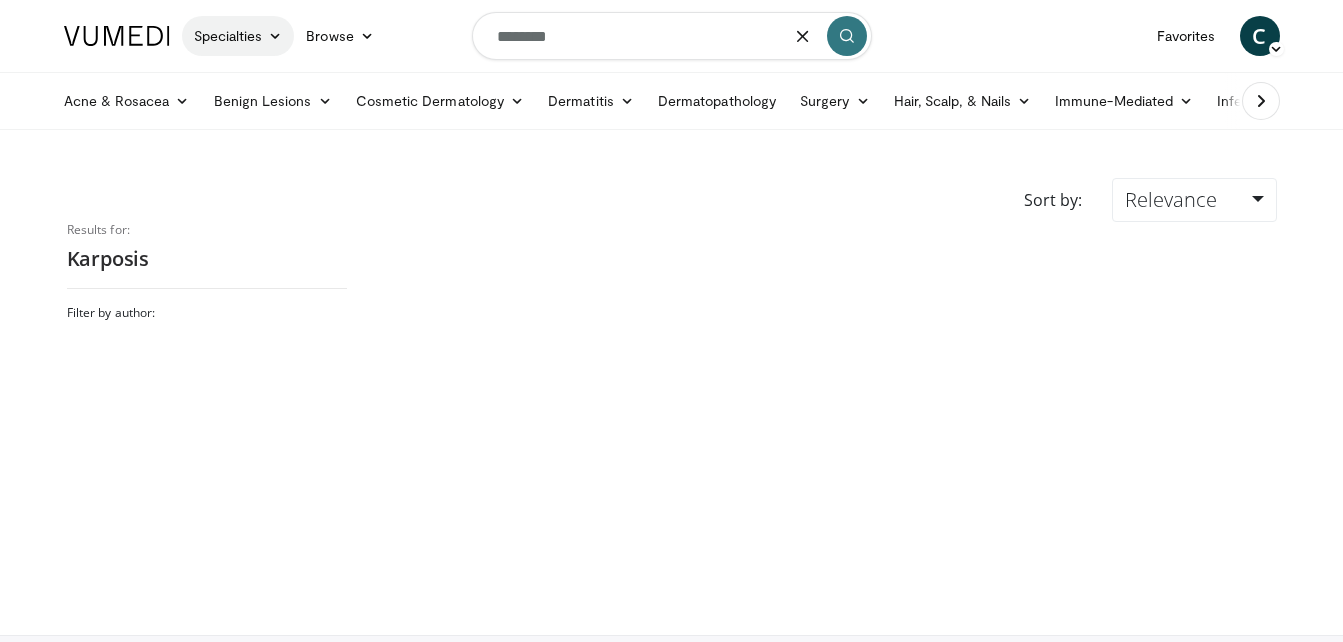 click on "Specialties" at bounding box center (238, 36) 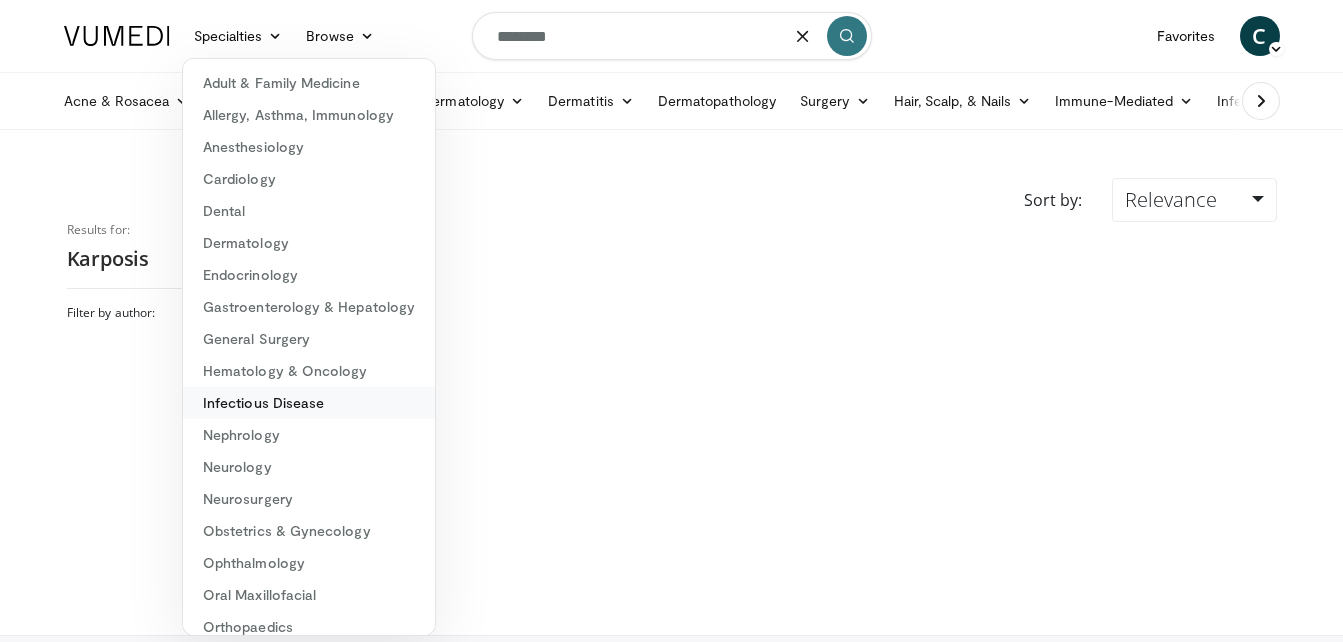 click on "Infectious Disease" at bounding box center [309, 403] 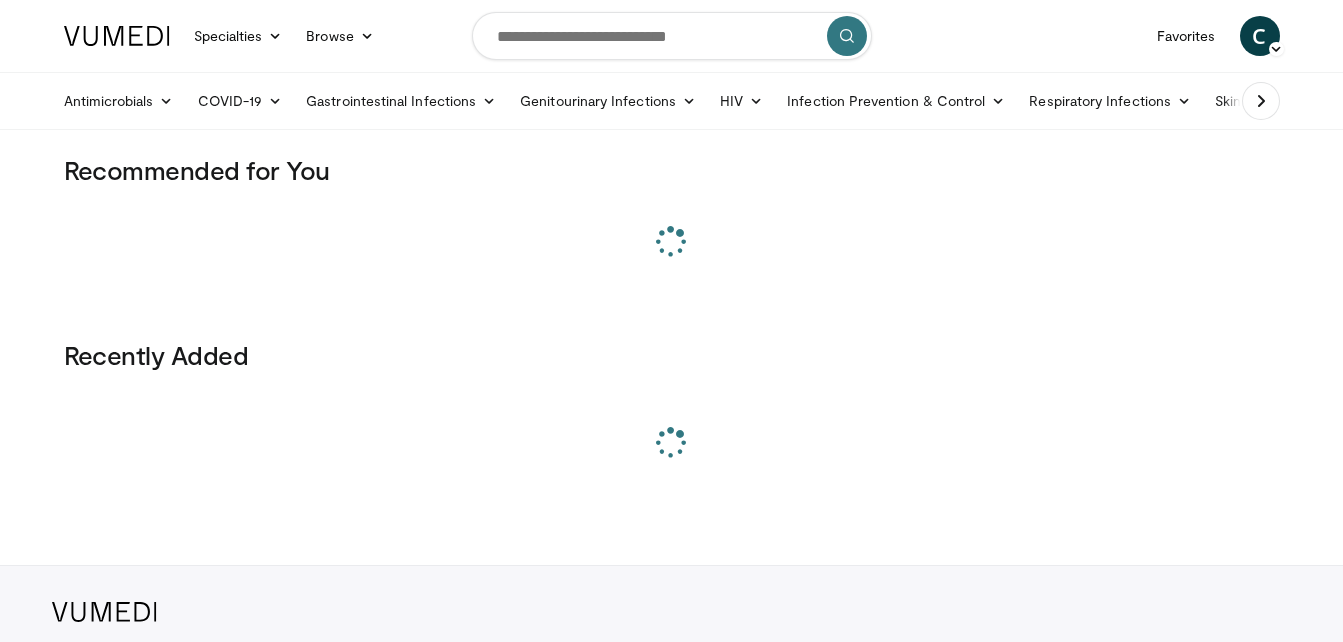 scroll, scrollTop: 0, scrollLeft: 0, axis: both 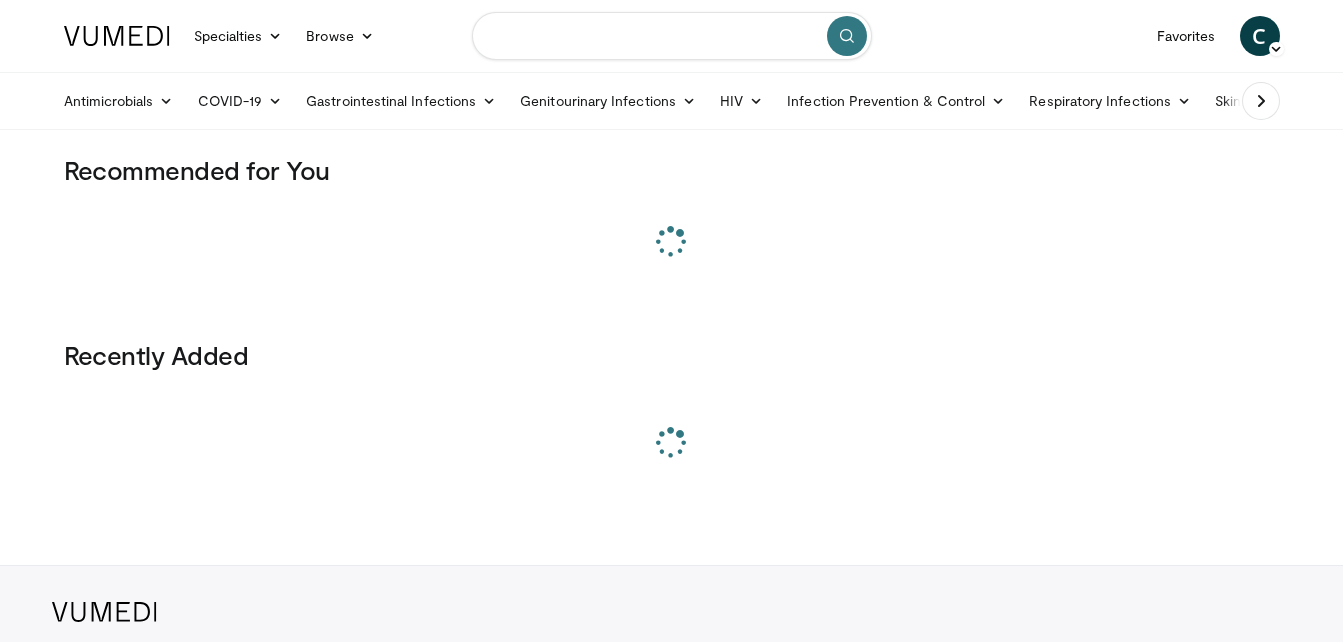 click at bounding box center [672, 36] 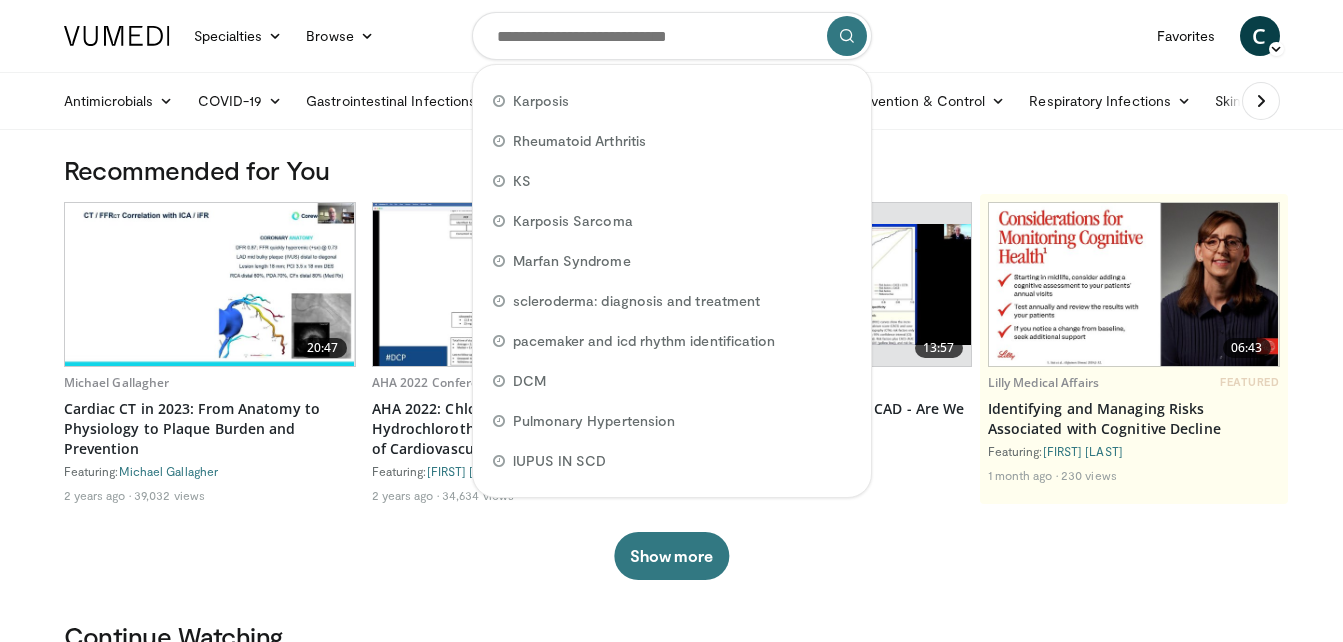 click on "Specialties
Adult & Family Medicine
Allergy, Asthma, Immunology
Anesthesiology
Cardiology
Dental
Dermatology
Endocrinology
Gastroenterology & Hepatology
General Surgery
Hematology & Oncology
Infectious Disease
Nephrology
Neurology
Neurosurgery
Obstetrics & Gynecology
Ophthalmology
Oral Maxillofacial
Orthopaedics
Otolaryngology
Pediatrics
Plastic Surgery
Podiatry
Psychiatry
Pulmonology
Radiation Oncology
Radiology
Rheumatology
Urology
Browse
[STATE]" at bounding box center (672, 36) 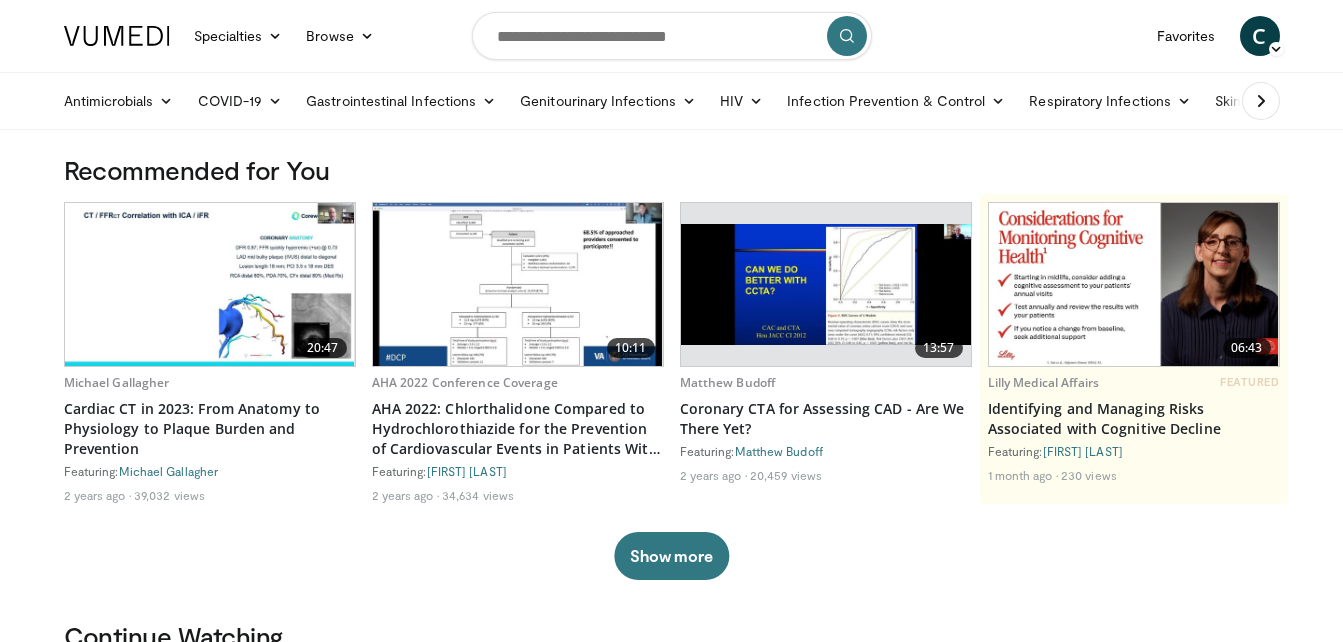 click at bounding box center [1261, 101] 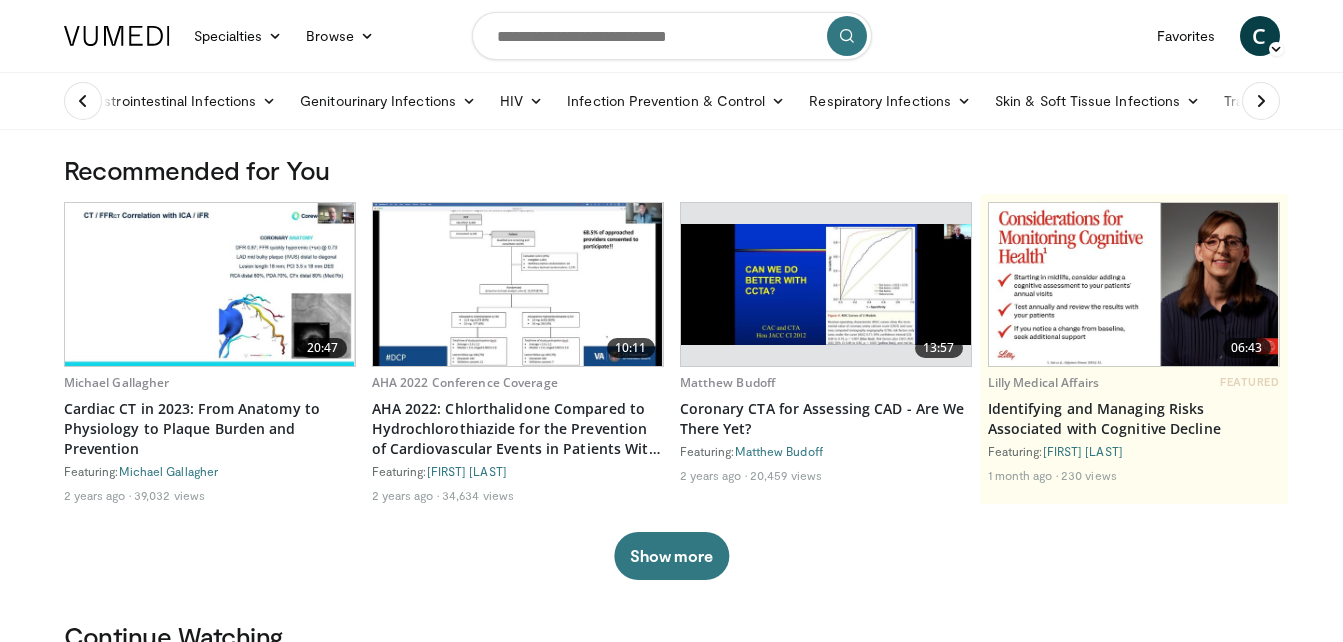 click at bounding box center (1261, 101) 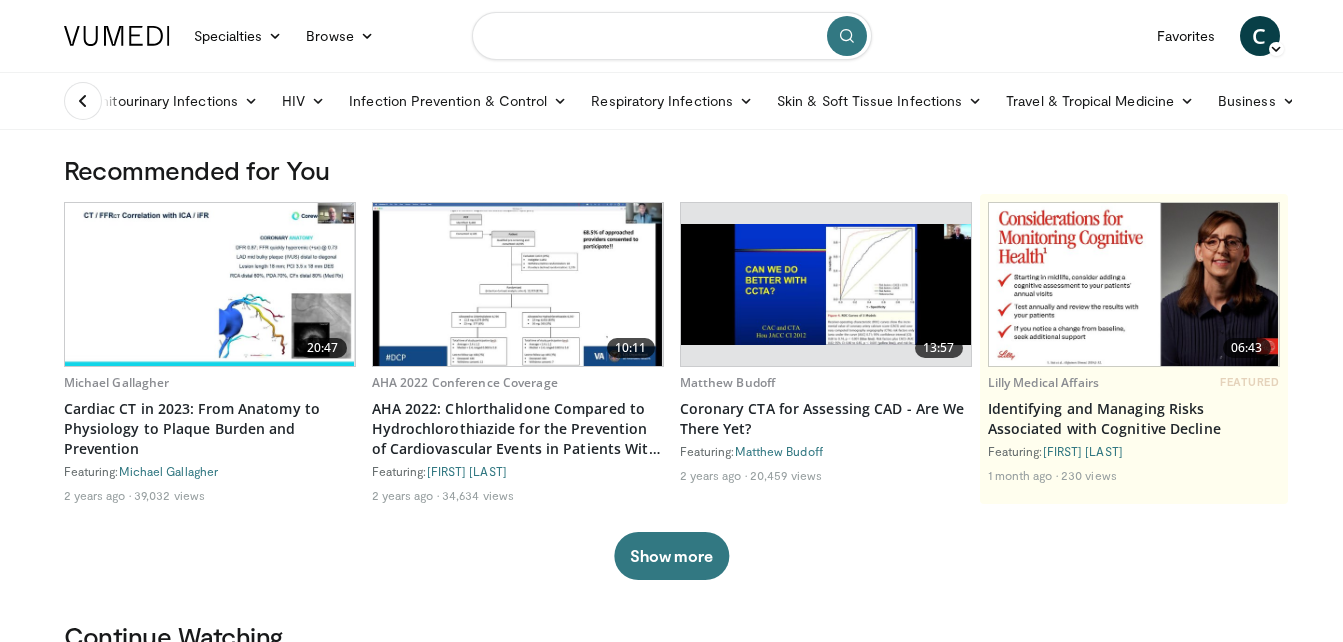 click at bounding box center (672, 36) 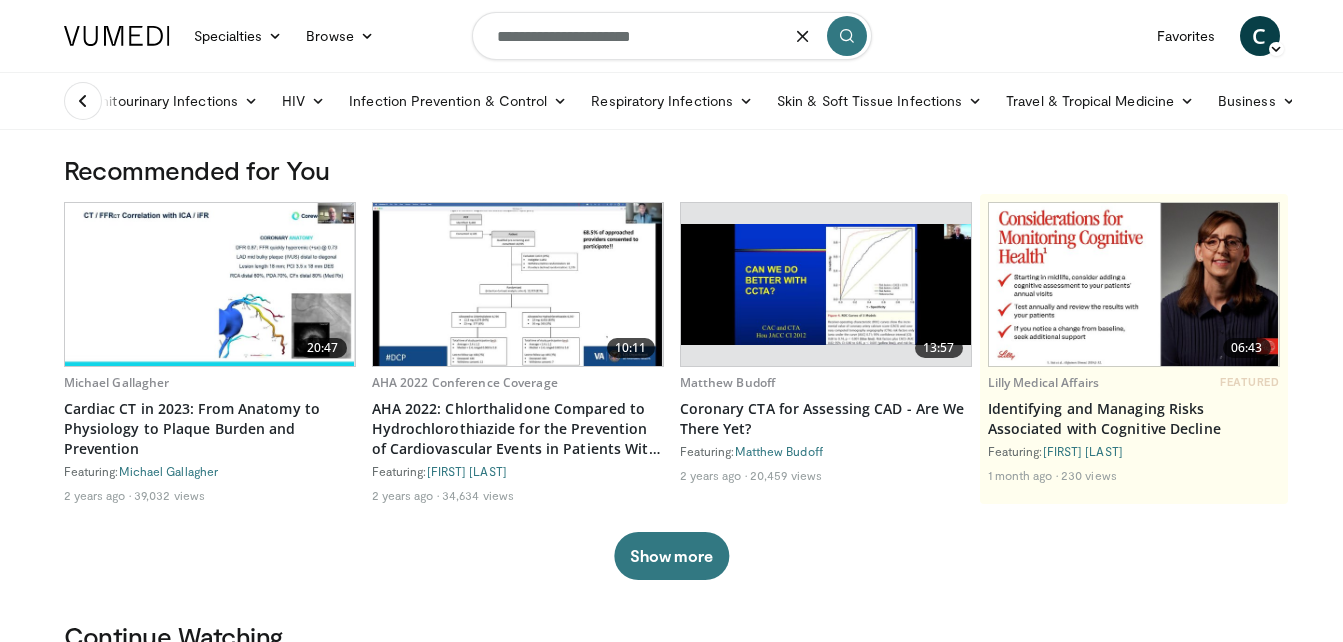 type on "**********" 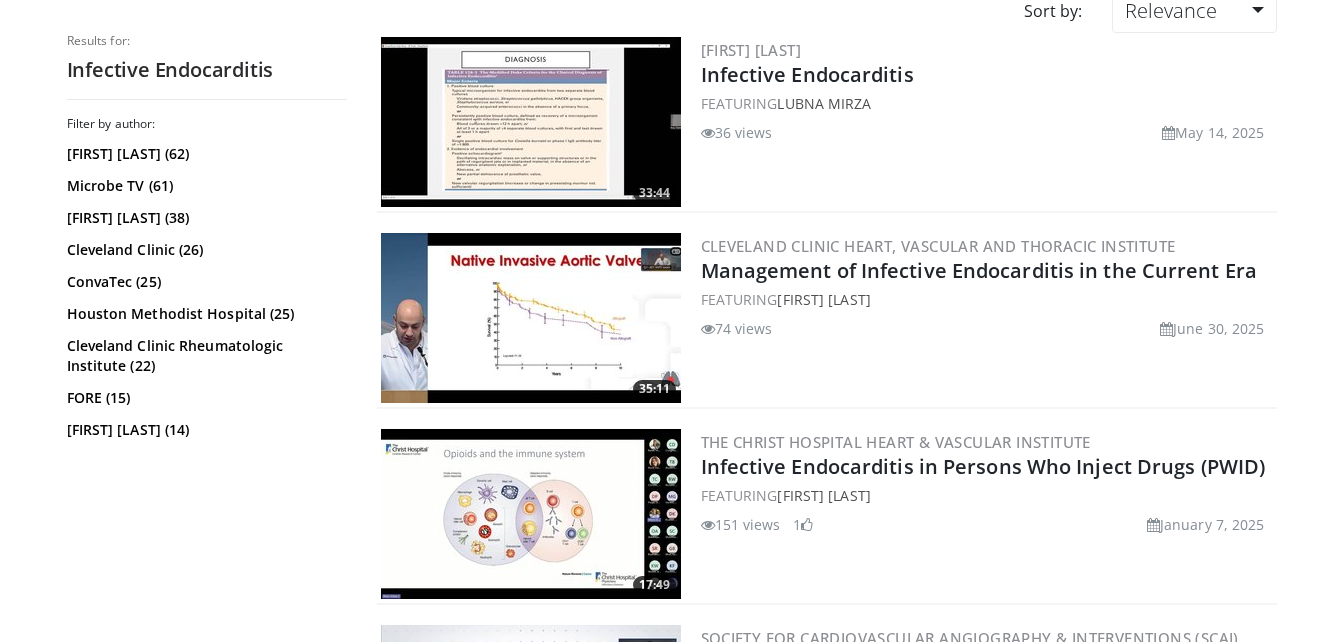 scroll, scrollTop: 160, scrollLeft: 0, axis: vertical 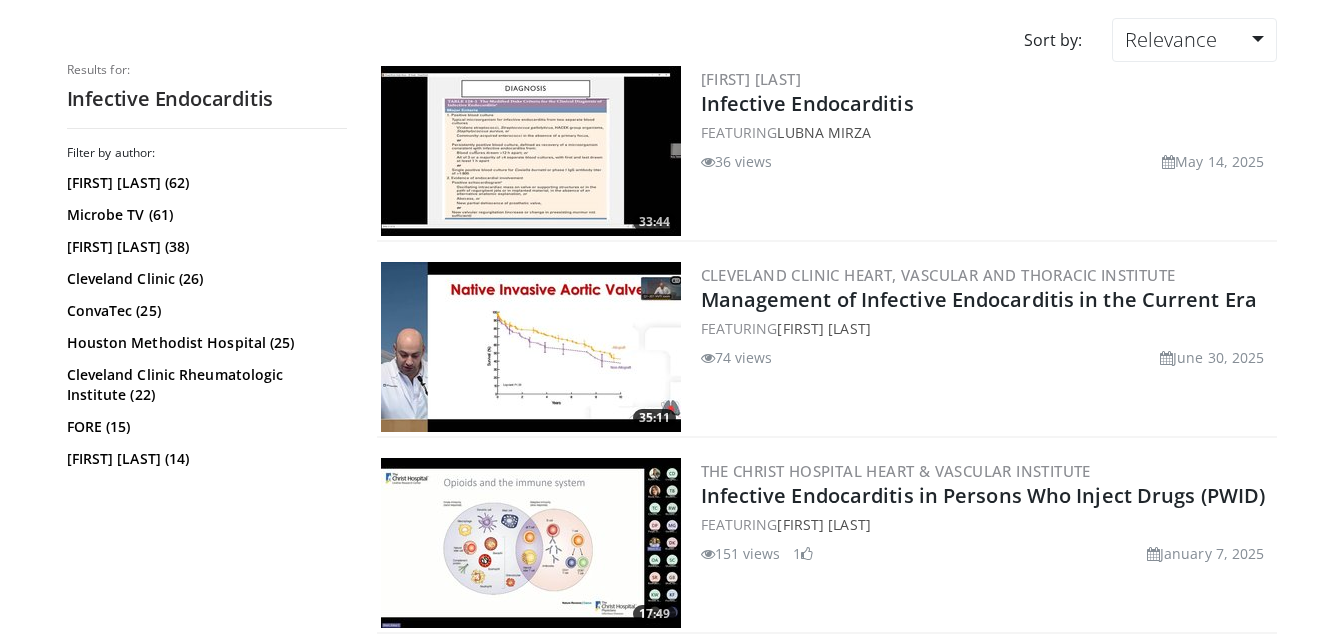 click at bounding box center [531, 151] 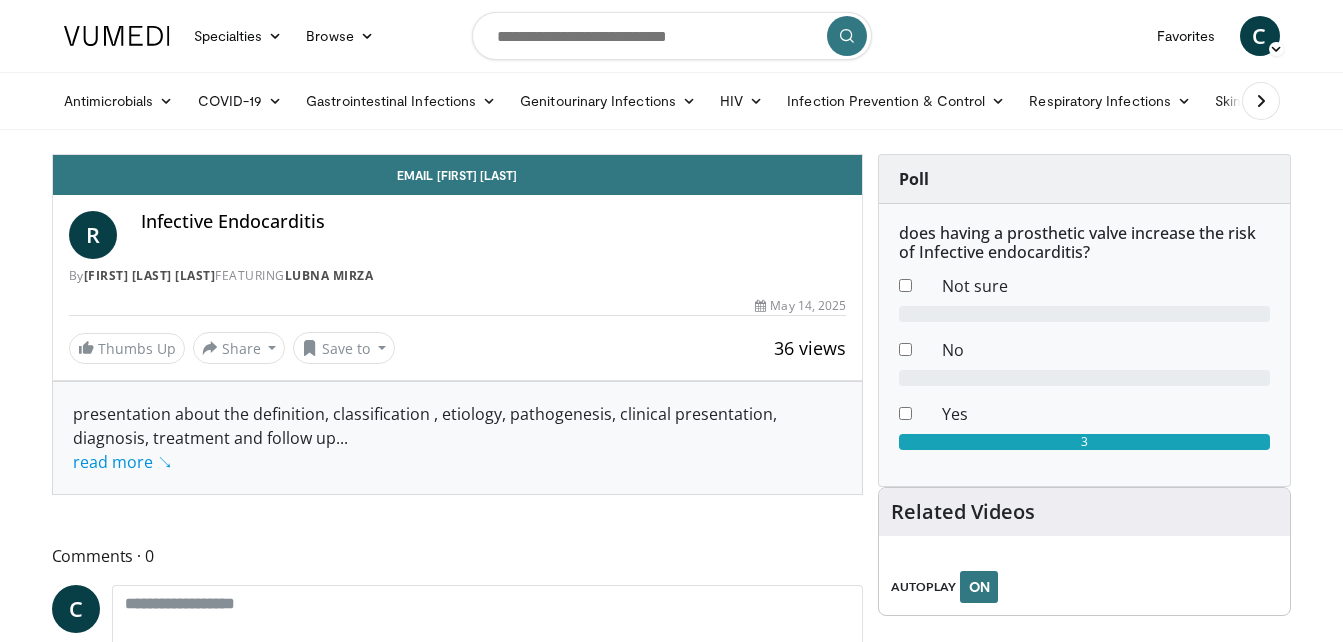 scroll, scrollTop: 0, scrollLeft: 0, axis: both 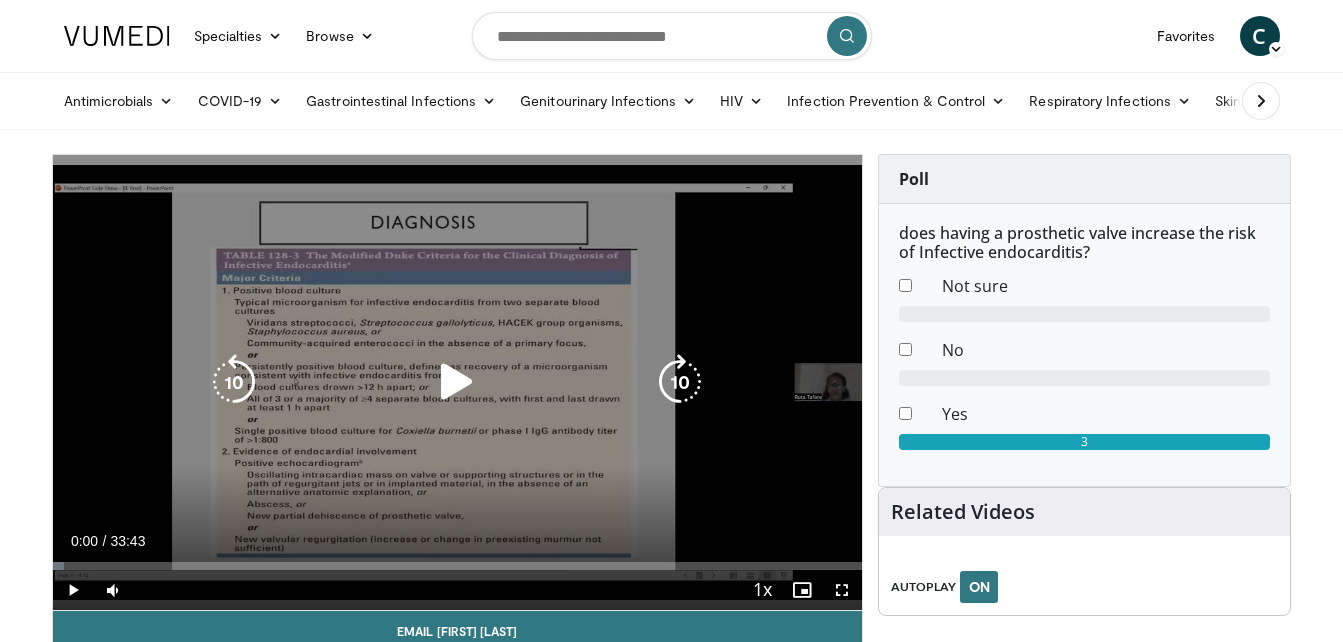 click at bounding box center [457, 382] 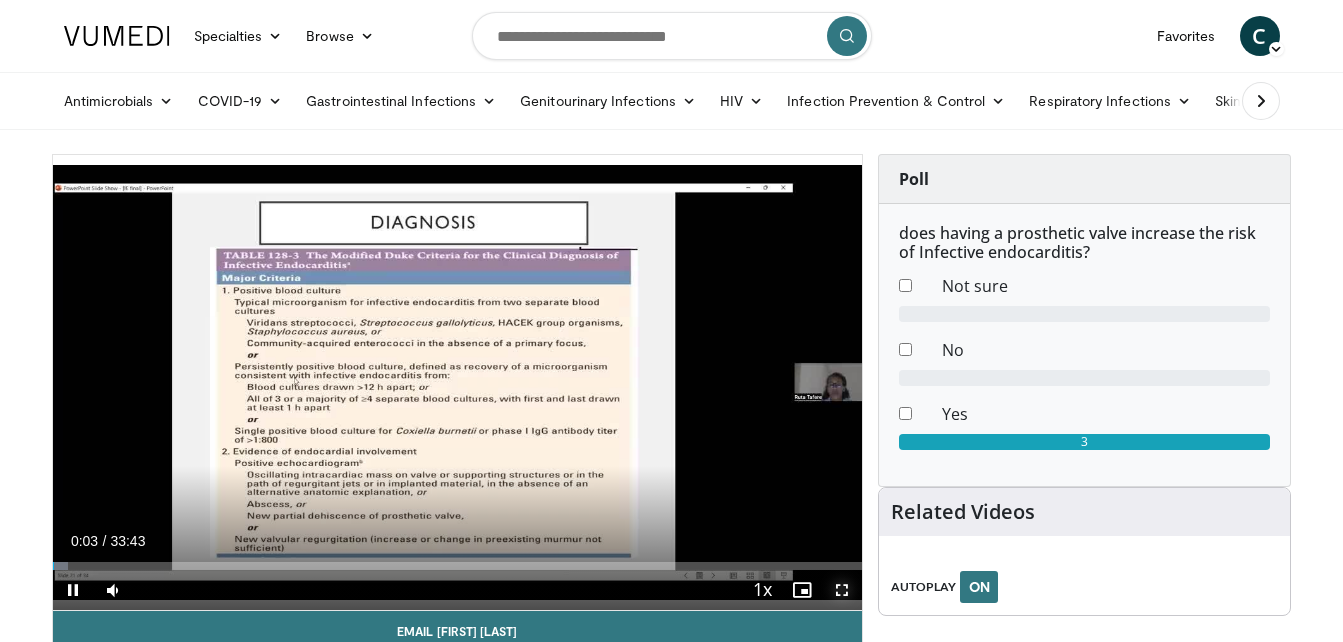 click at bounding box center [842, 590] 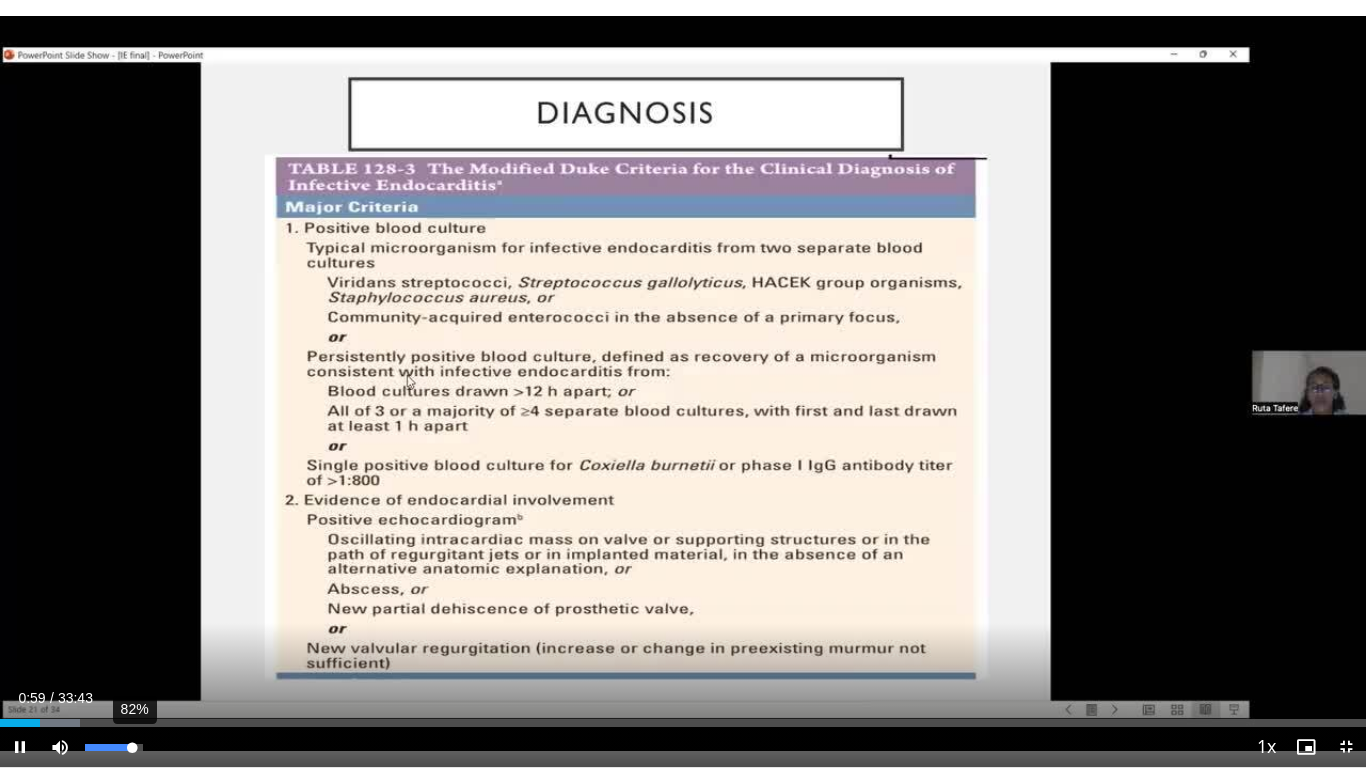 click on "82%" at bounding box center (113, 747) 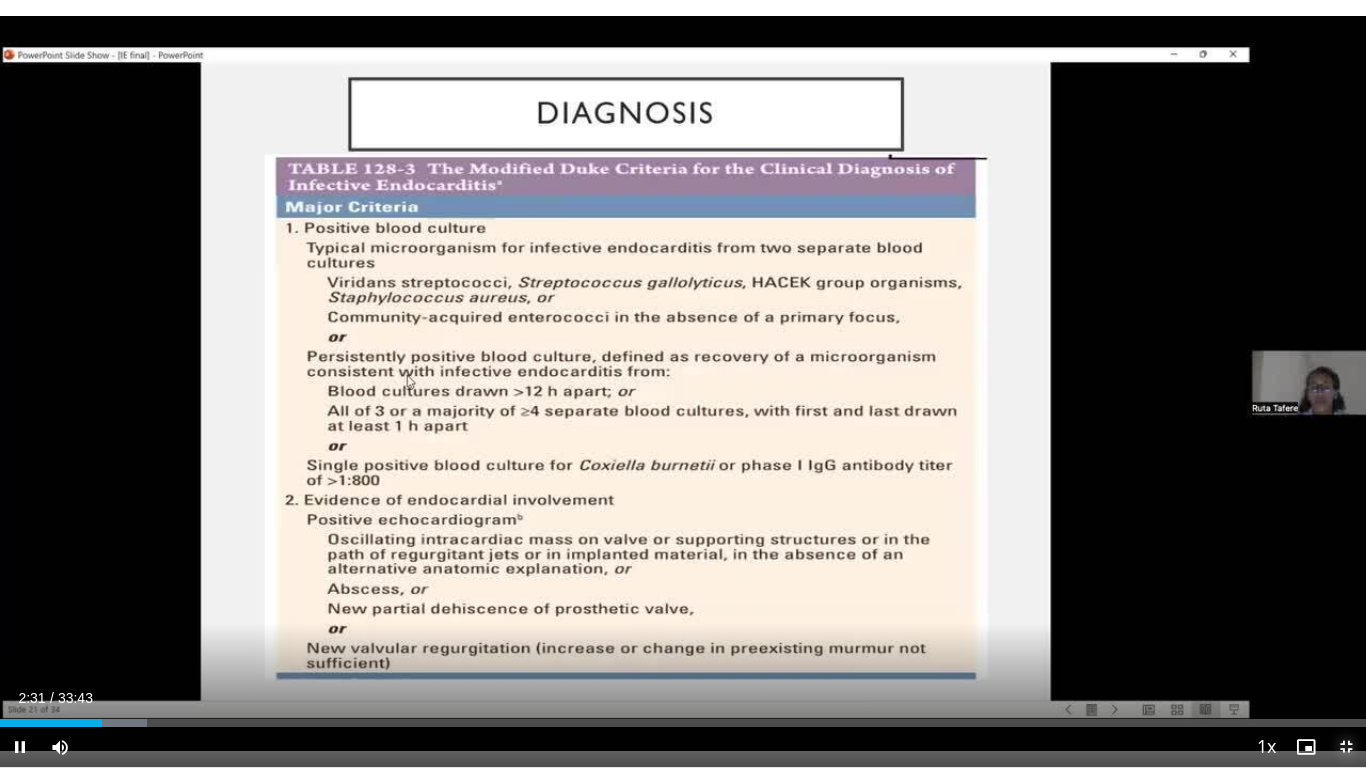 click at bounding box center (1346, 747) 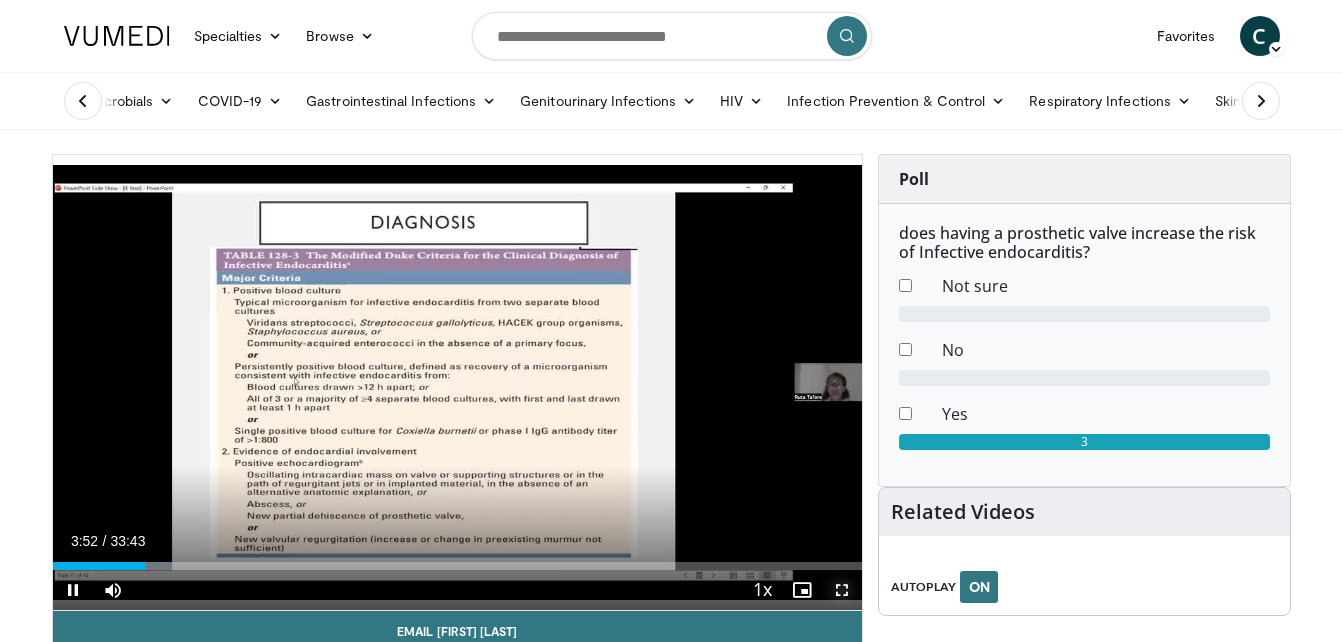 click at bounding box center (842, 590) 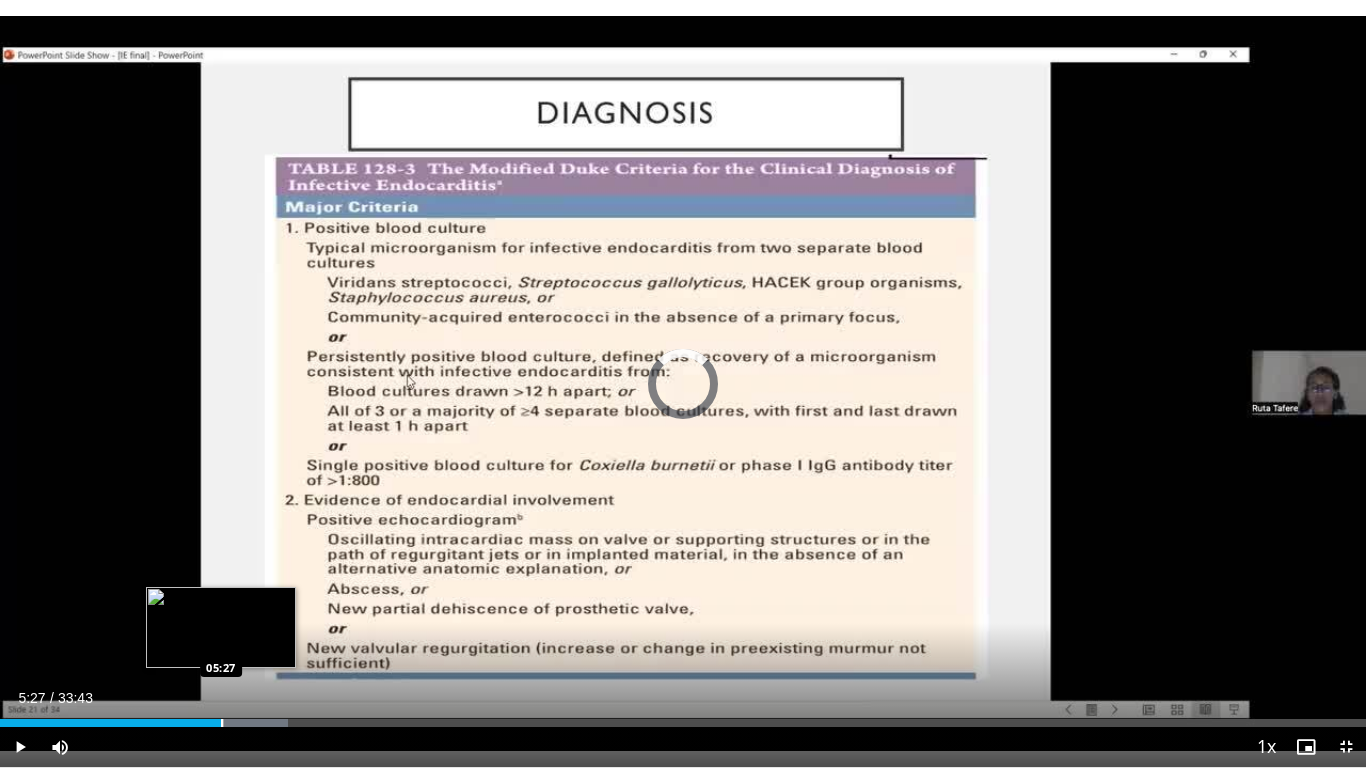 click on "Loaded :  21.07% 05:27 05:27" at bounding box center (683, 723) 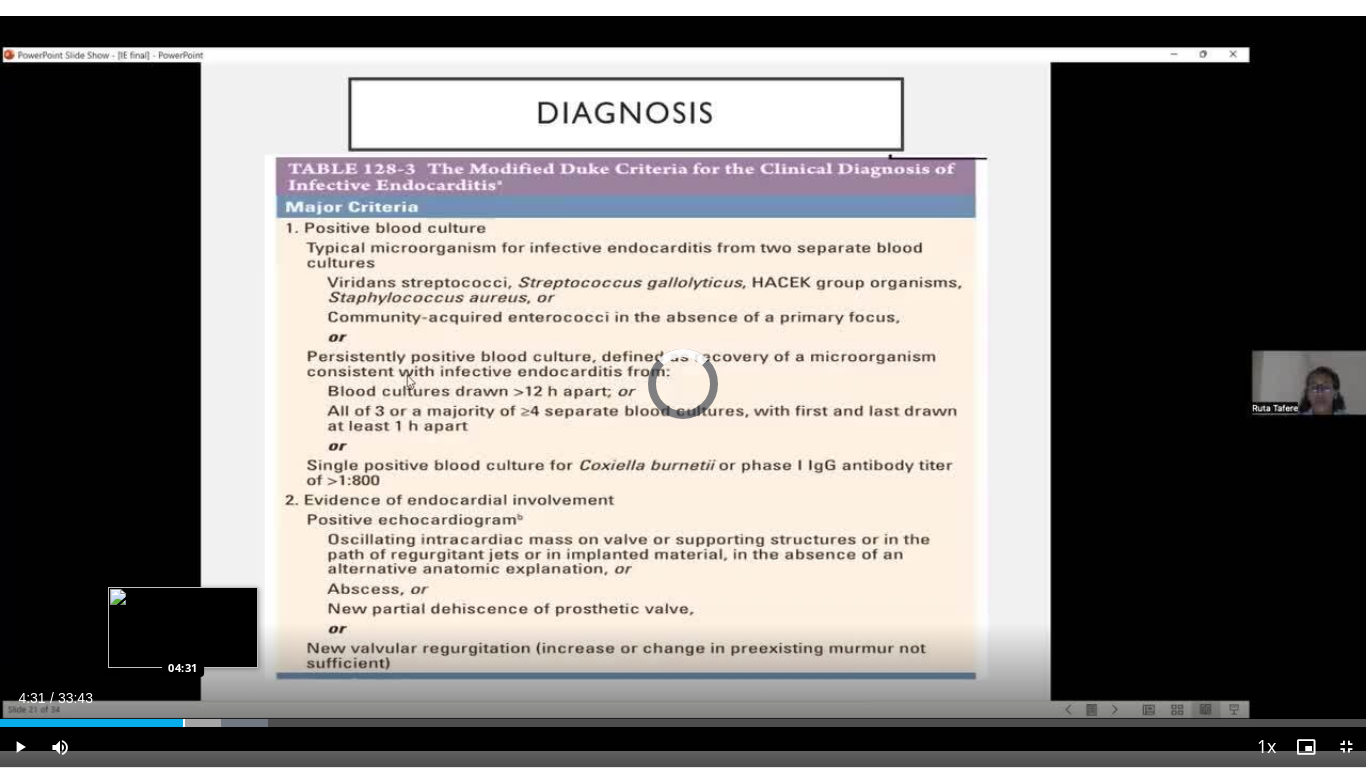click at bounding box center [184, 723] 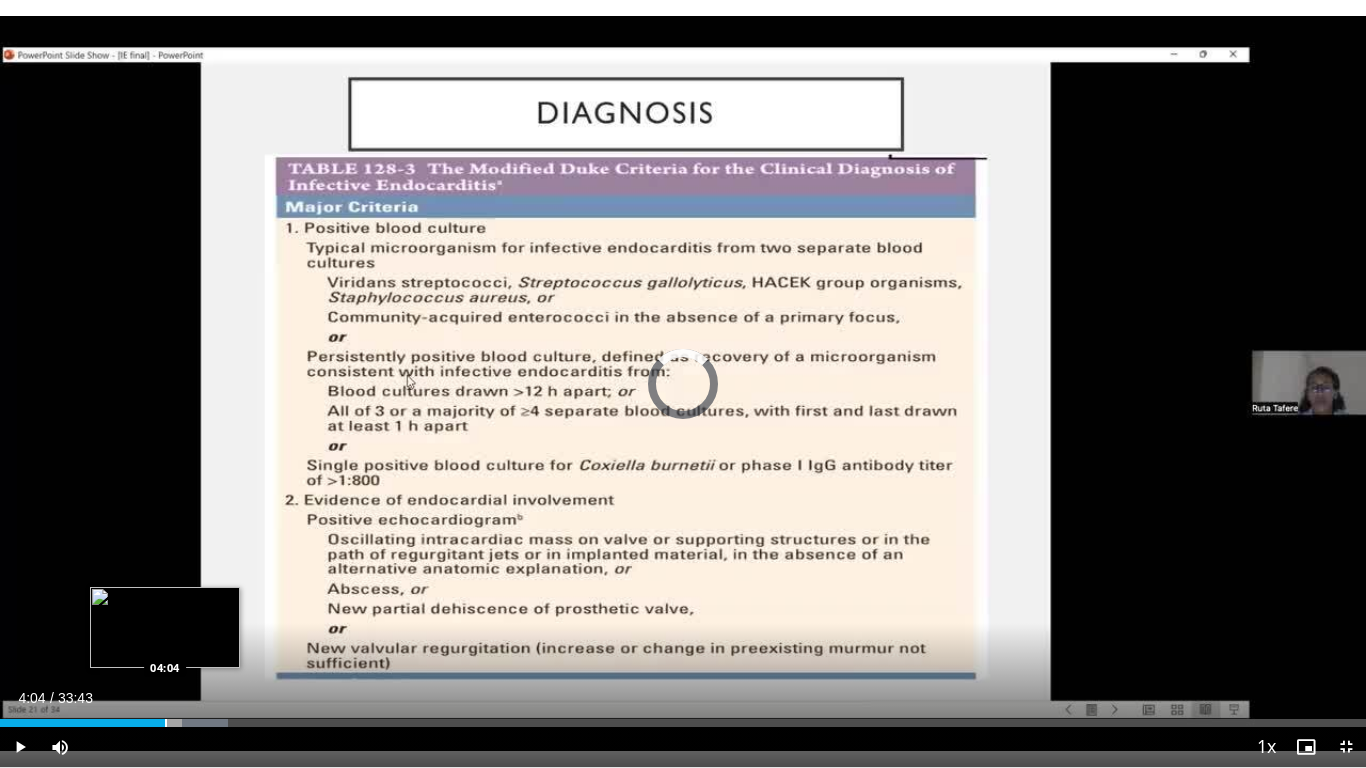 click at bounding box center [166, 723] 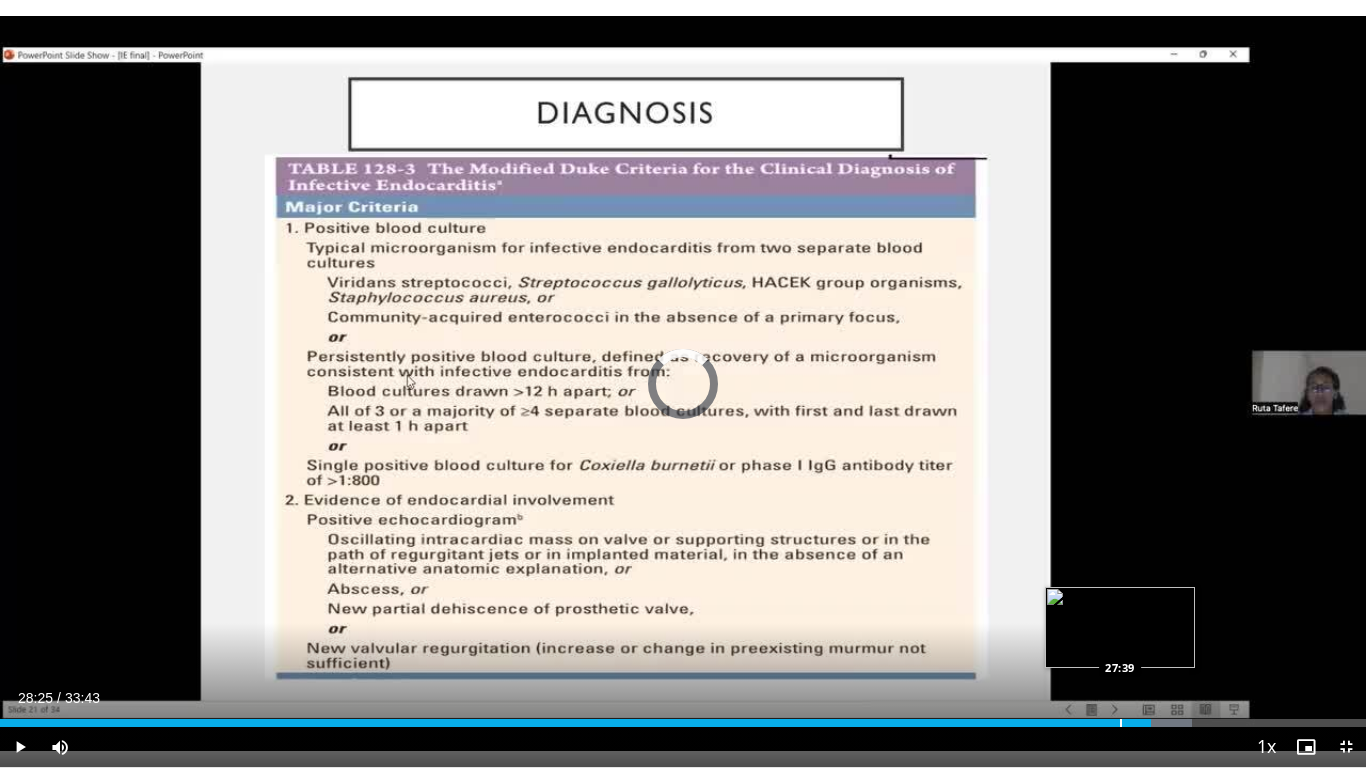 click at bounding box center (1121, 723) 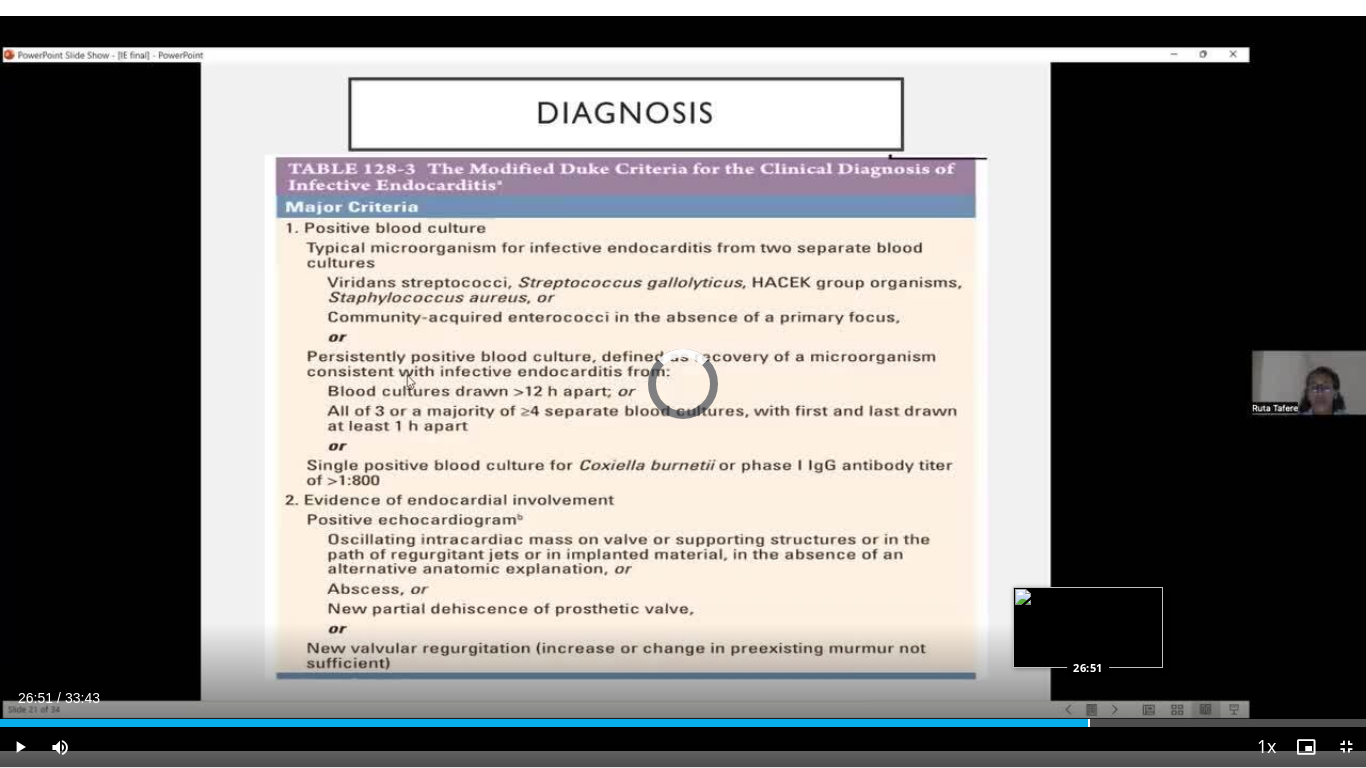 click at bounding box center [1089, 723] 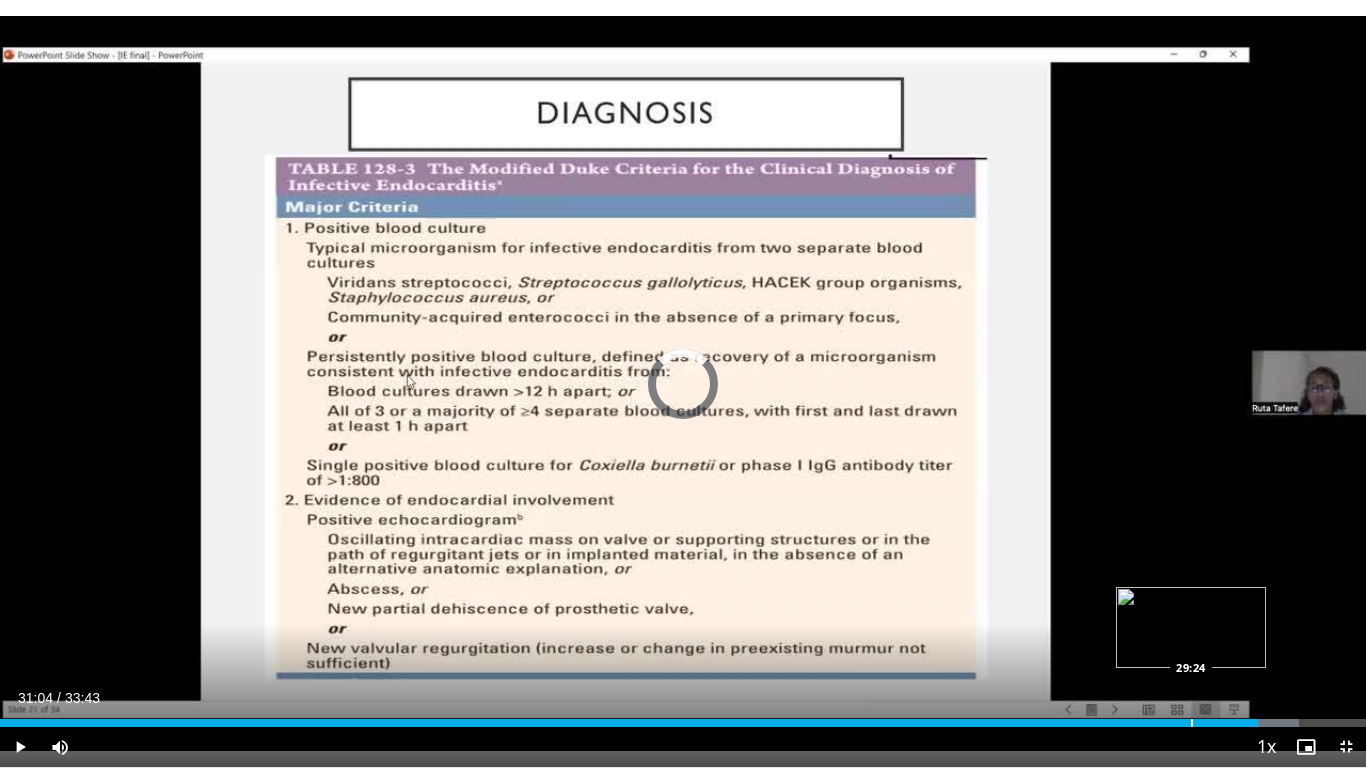 click at bounding box center [1192, 723] 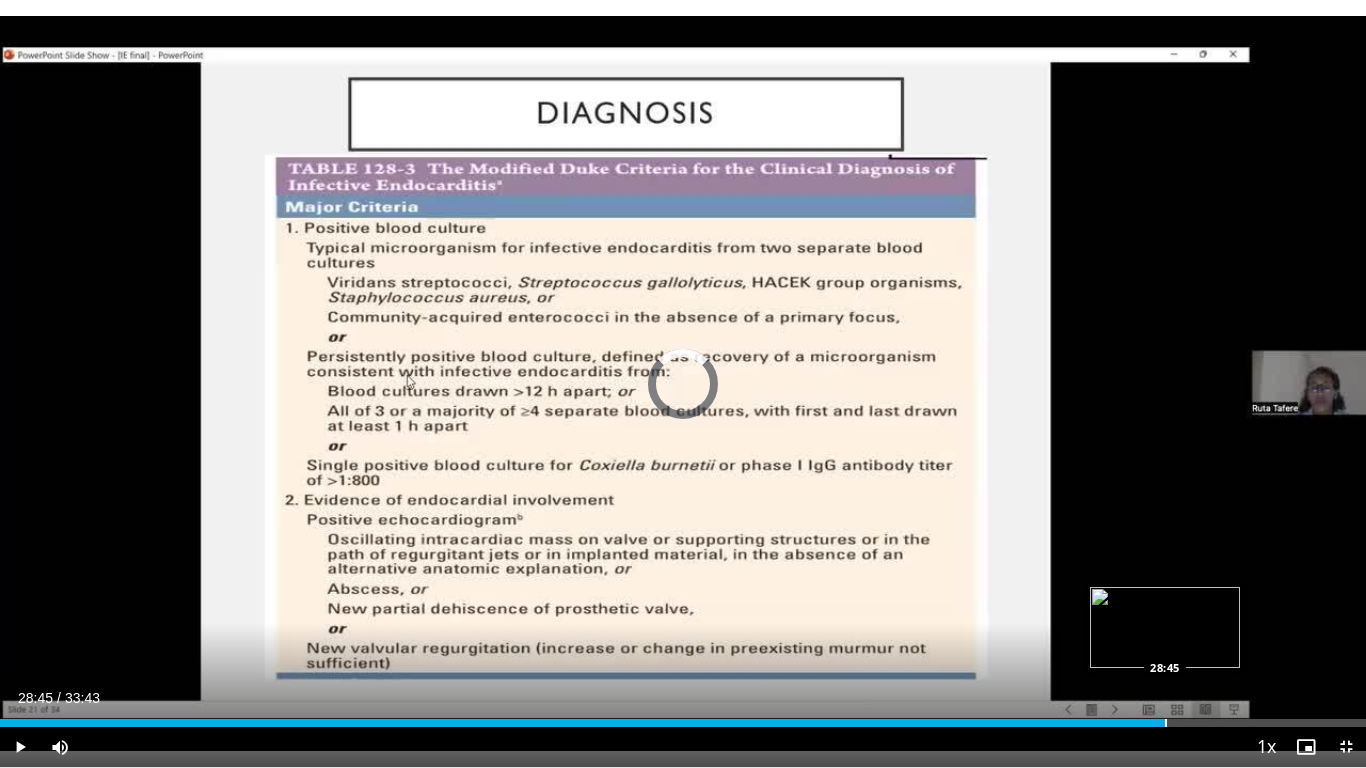 click at bounding box center [1166, 723] 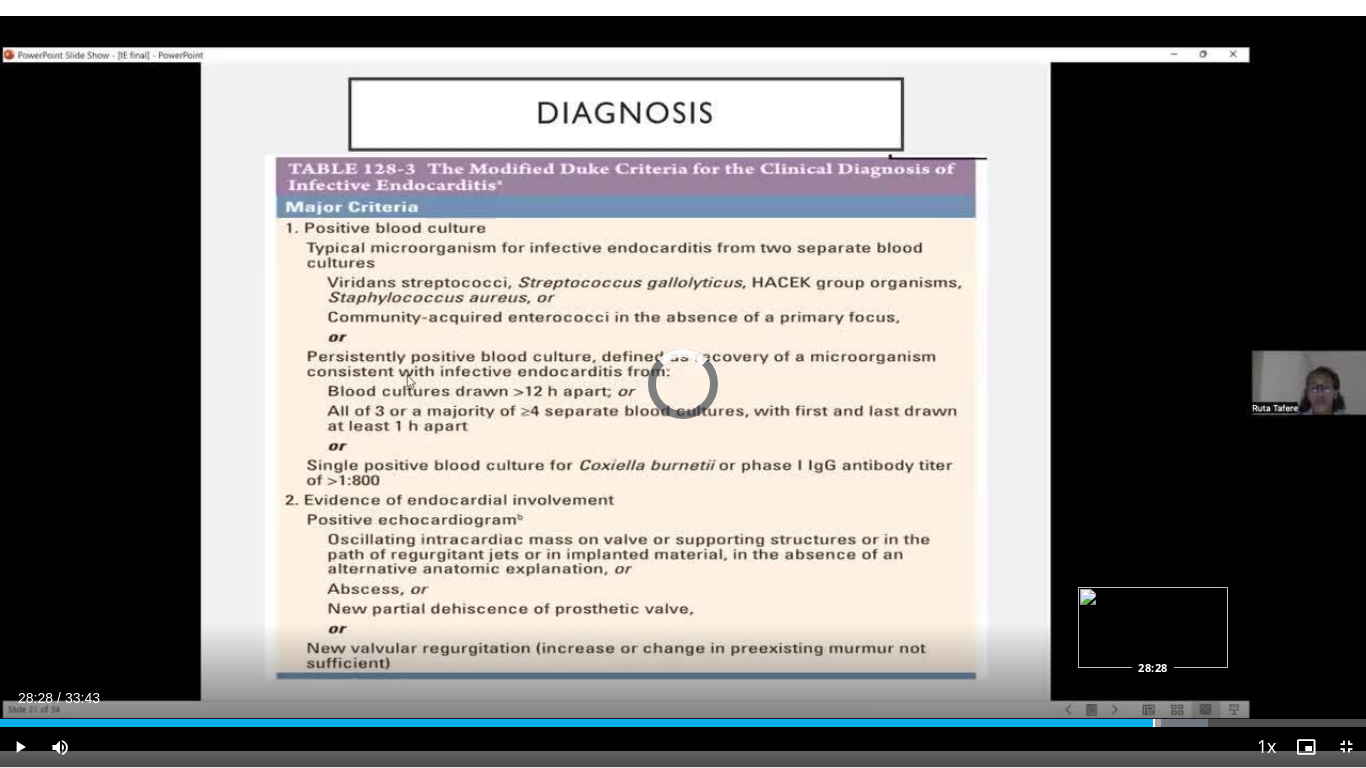 click at bounding box center (1154, 723) 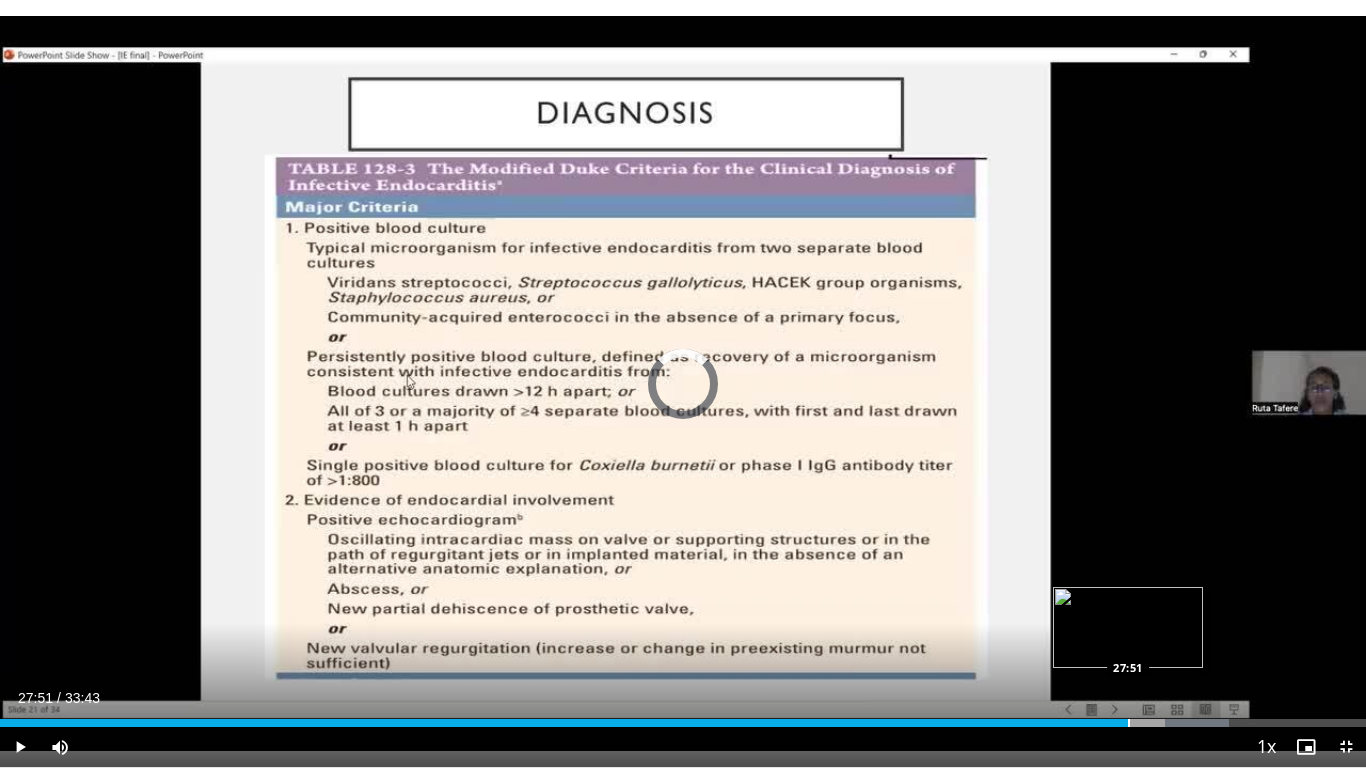 click at bounding box center (1129, 723) 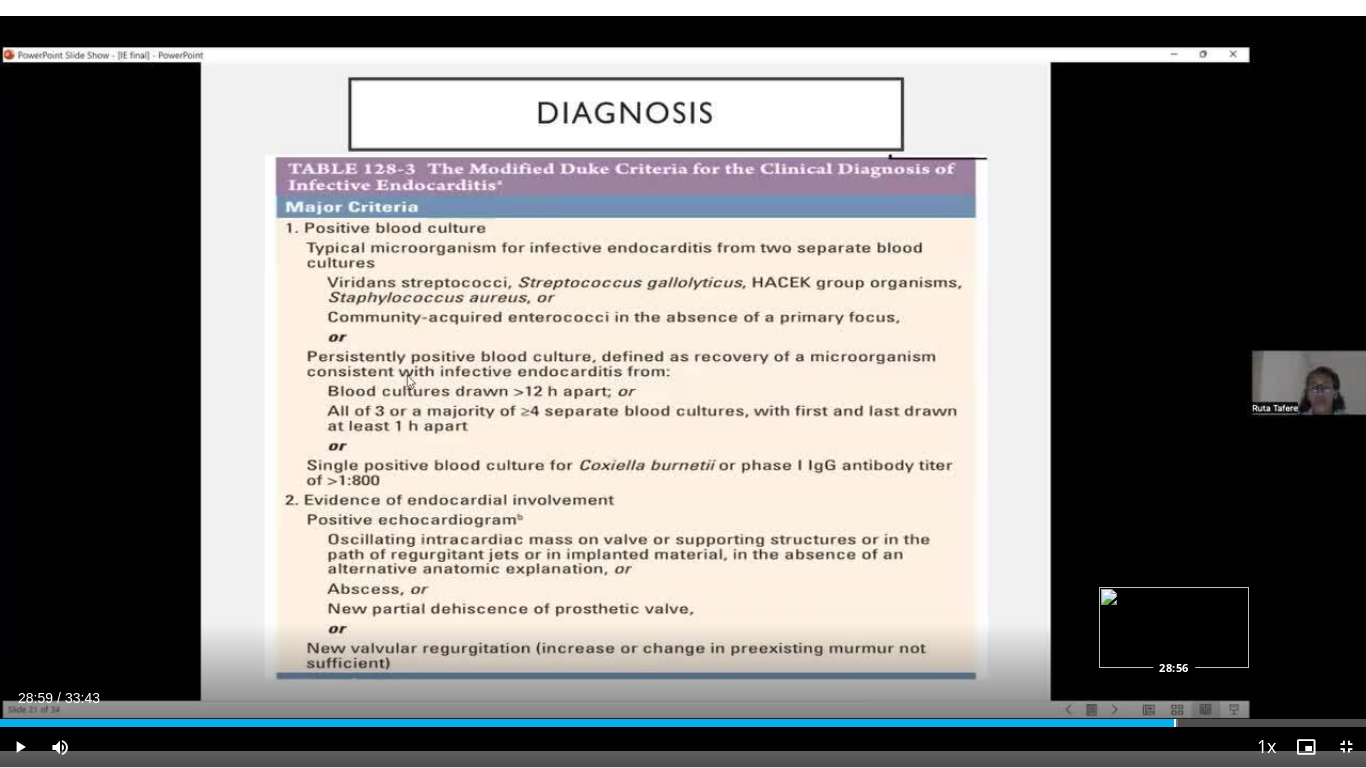 click at bounding box center [1175, 723] 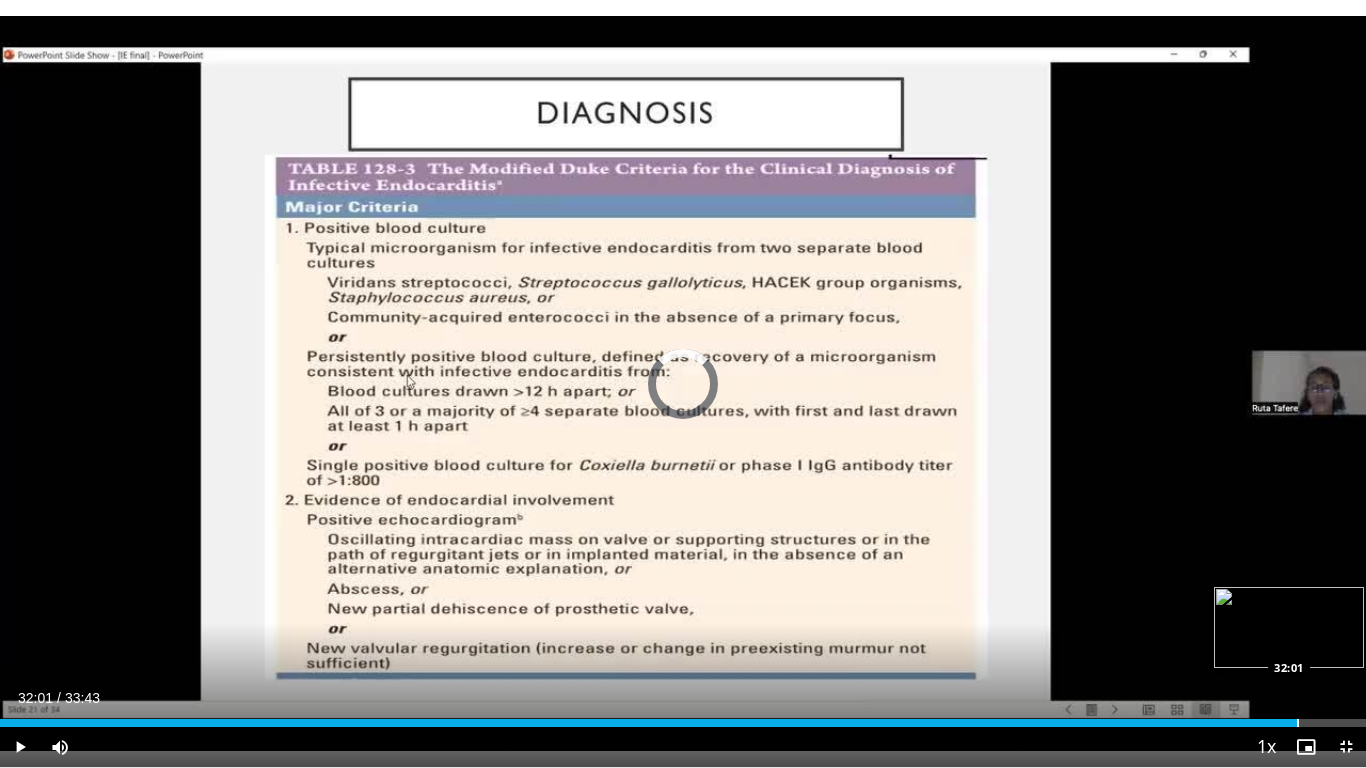click on "Loaded :  0.00% 32:01 32:01" at bounding box center [683, 717] 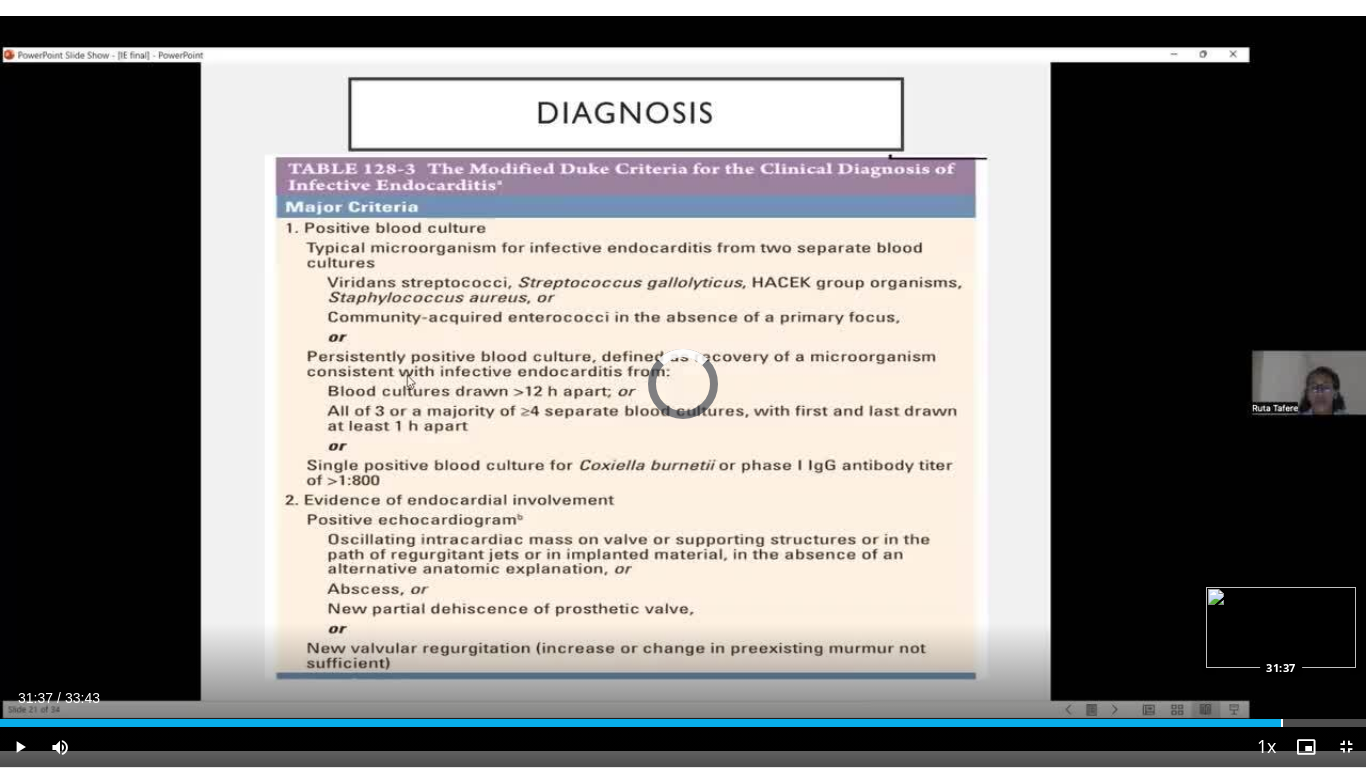 click at bounding box center (1282, 723) 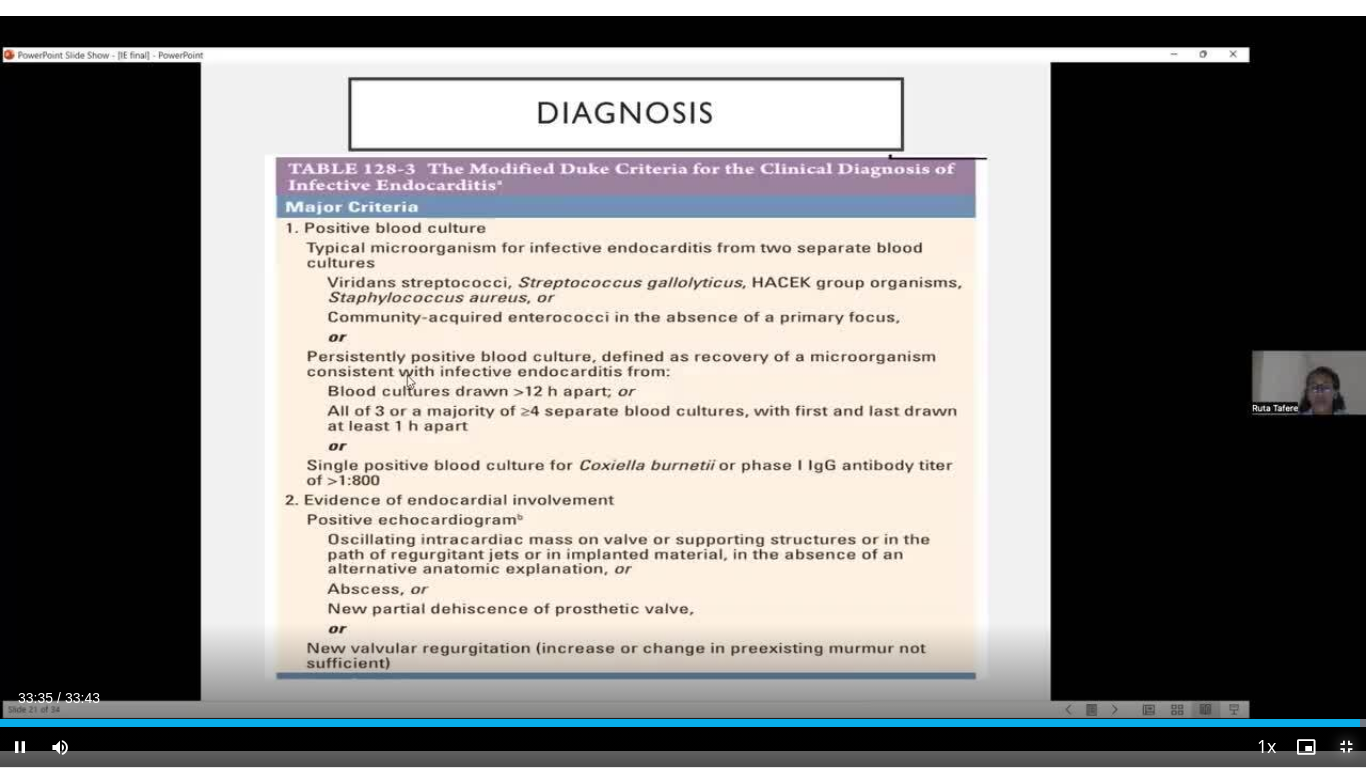 click at bounding box center [1346, 747] 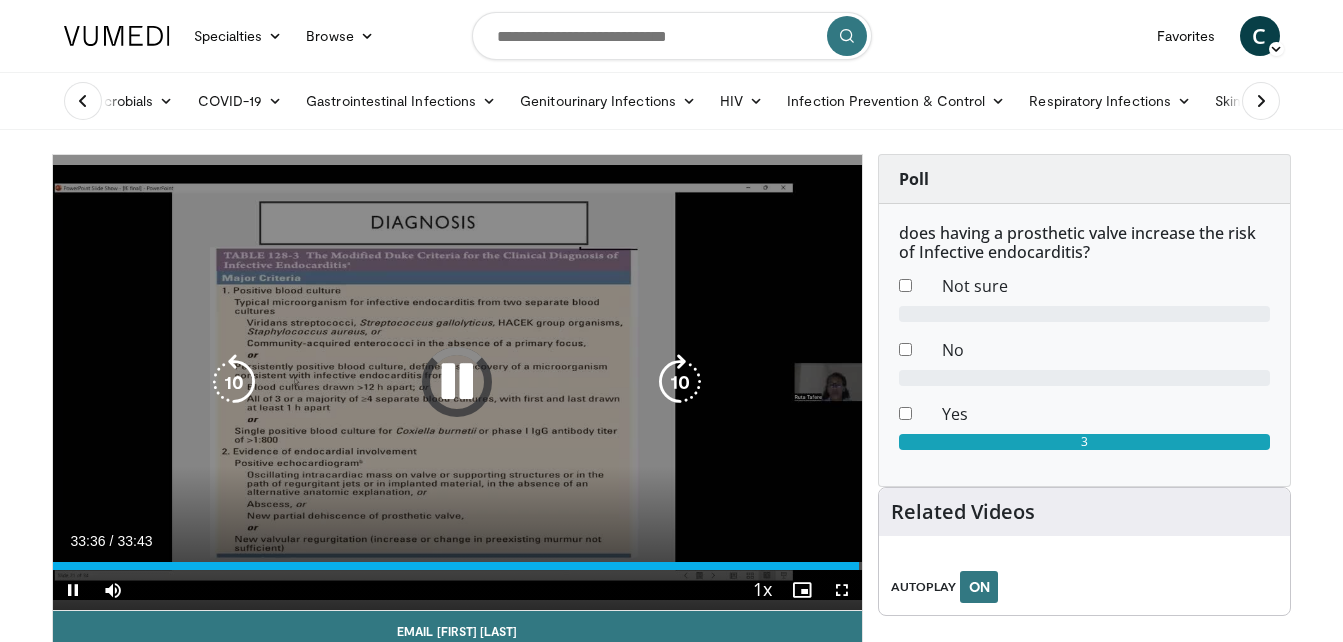 click at bounding box center [457, 382] 